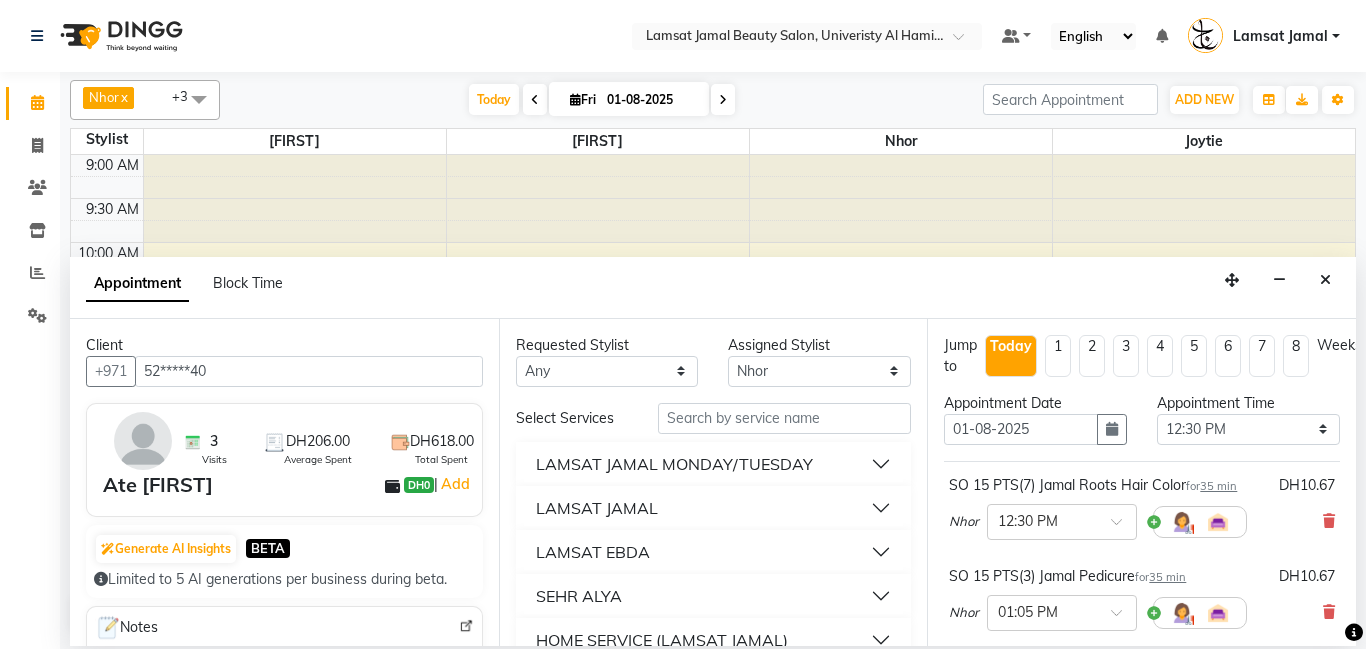select on "79907" 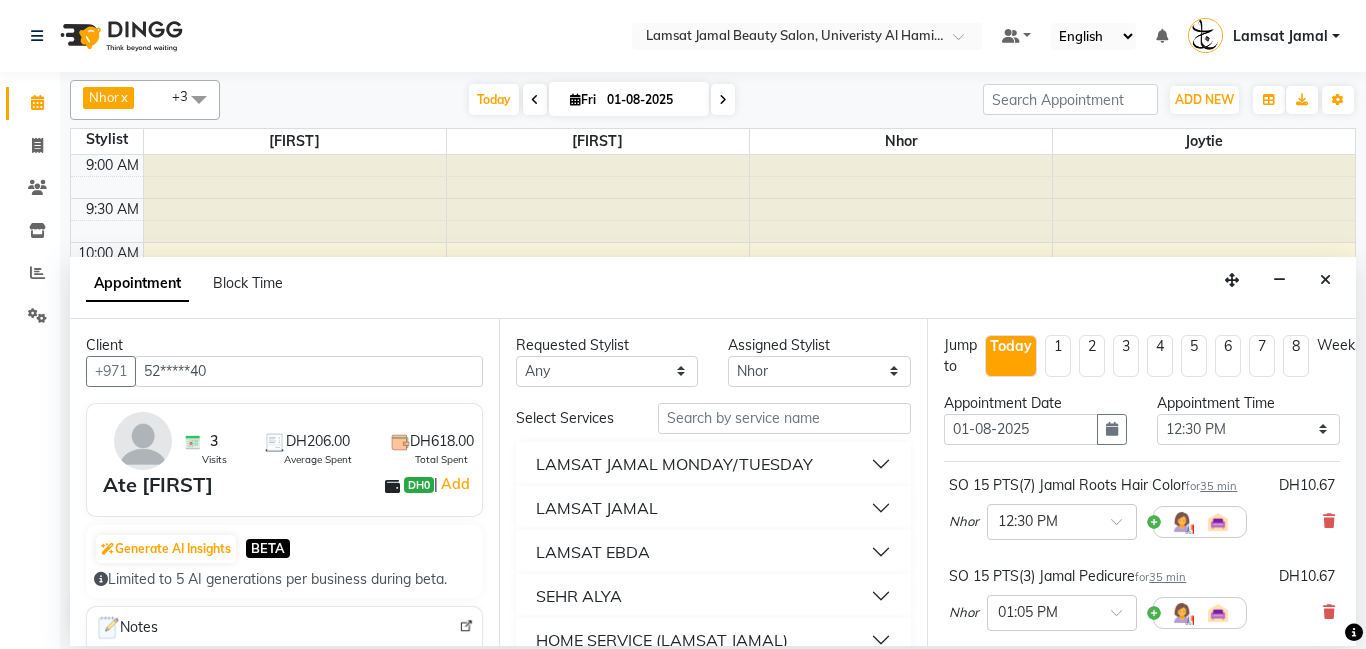 scroll, scrollTop: 0, scrollLeft: 0, axis: both 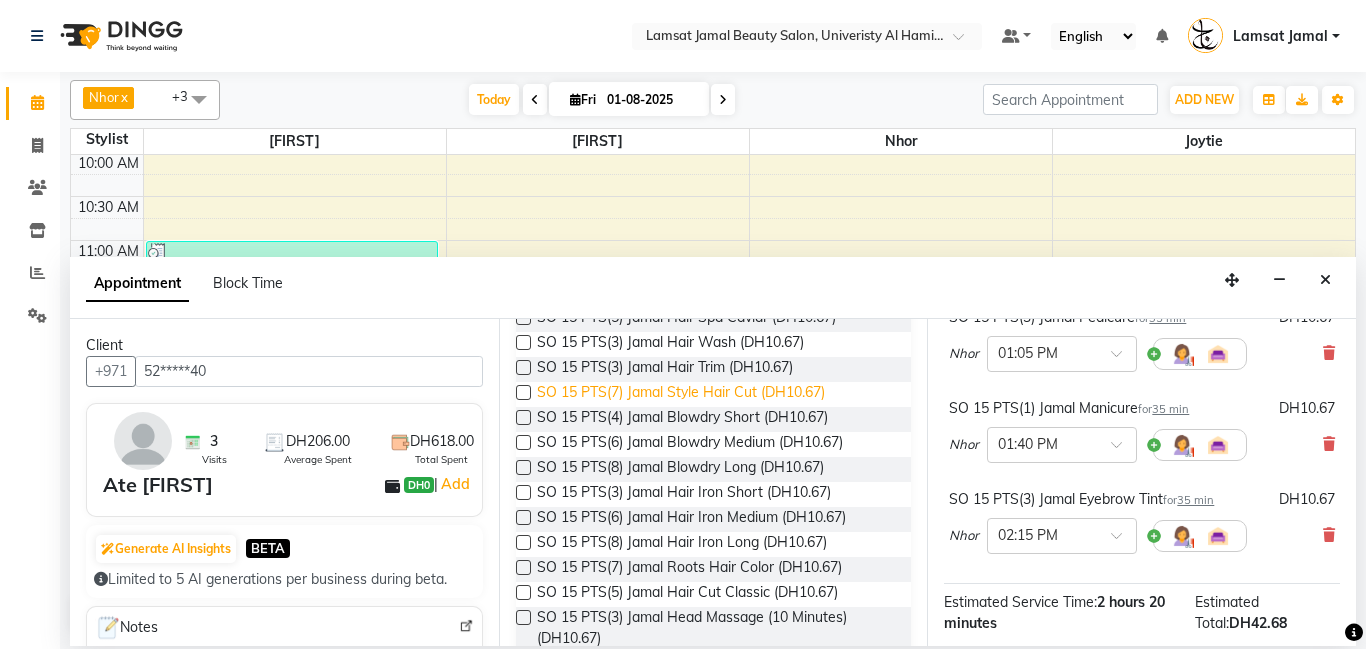 click on "SO 15 PTS(7) Jamal Style Hair Cut (DH10.67)" at bounding box center [681, 394] 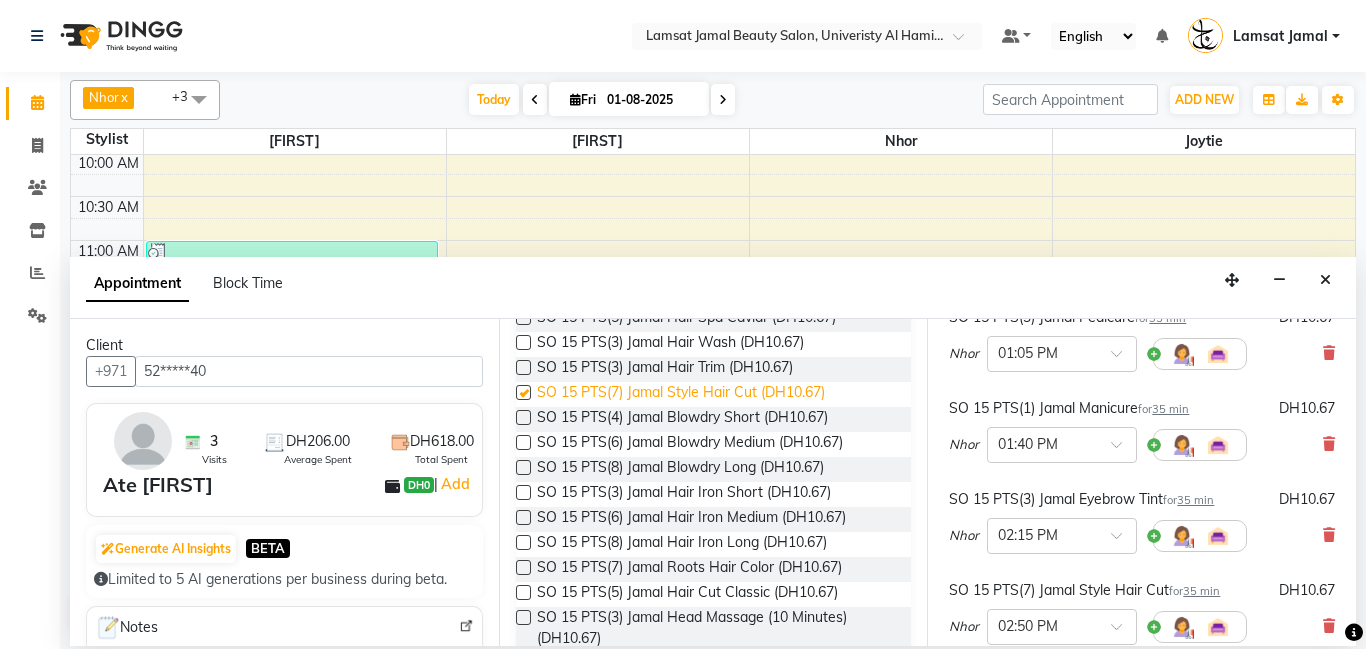 checkbox on "false" 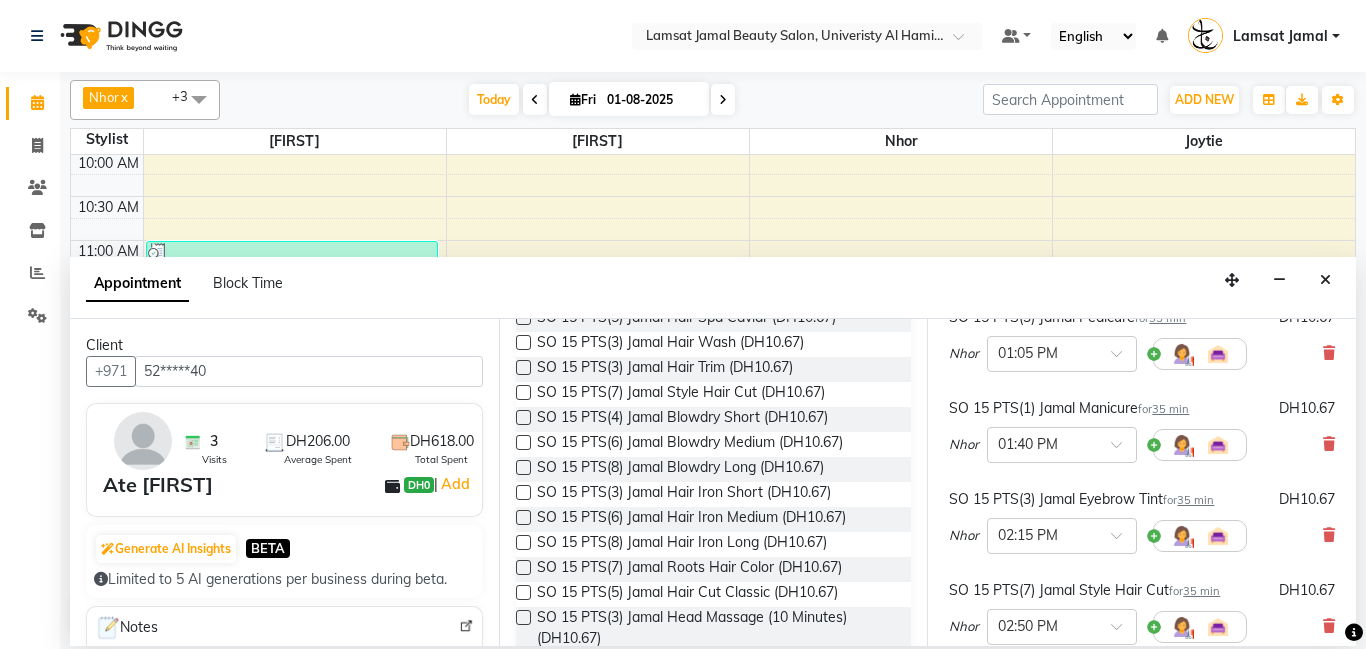 scroll, scrollTop: 584, scrollLeft: 0, axis: vertical 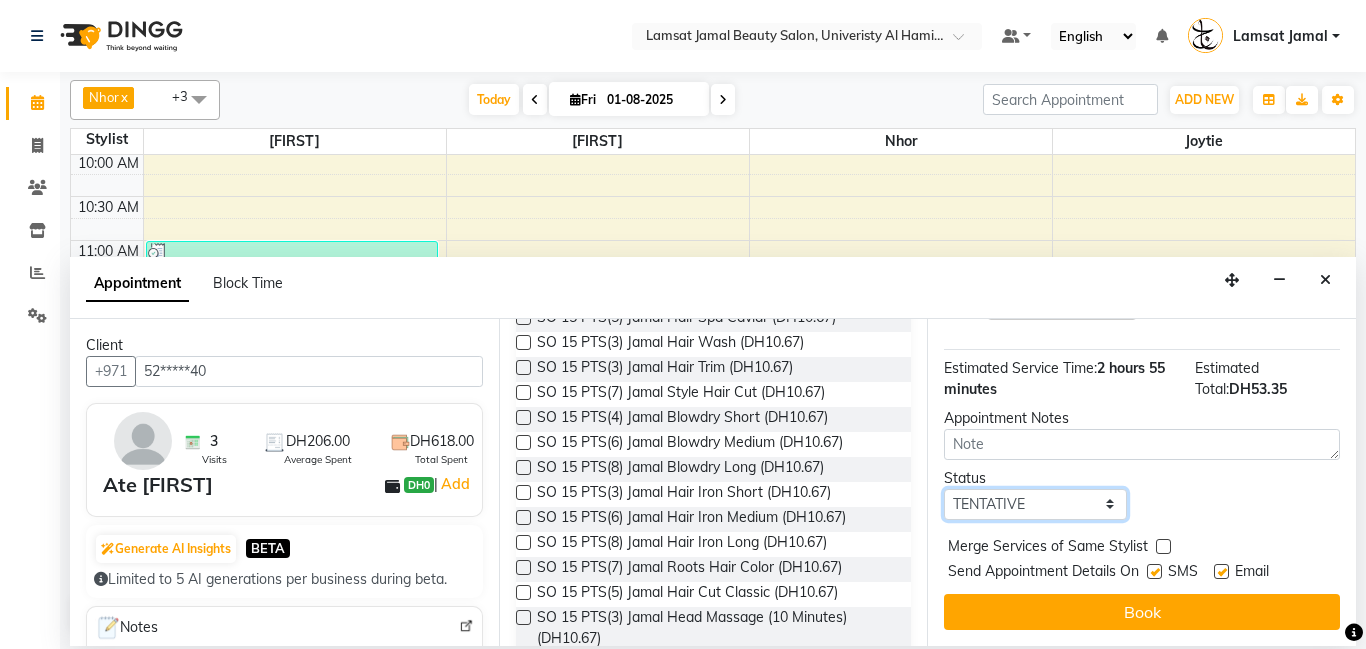 click on "Select TENTATIVE CONFIRM CHECK-IN UPCOMING" at bounding box center (1035, 504) 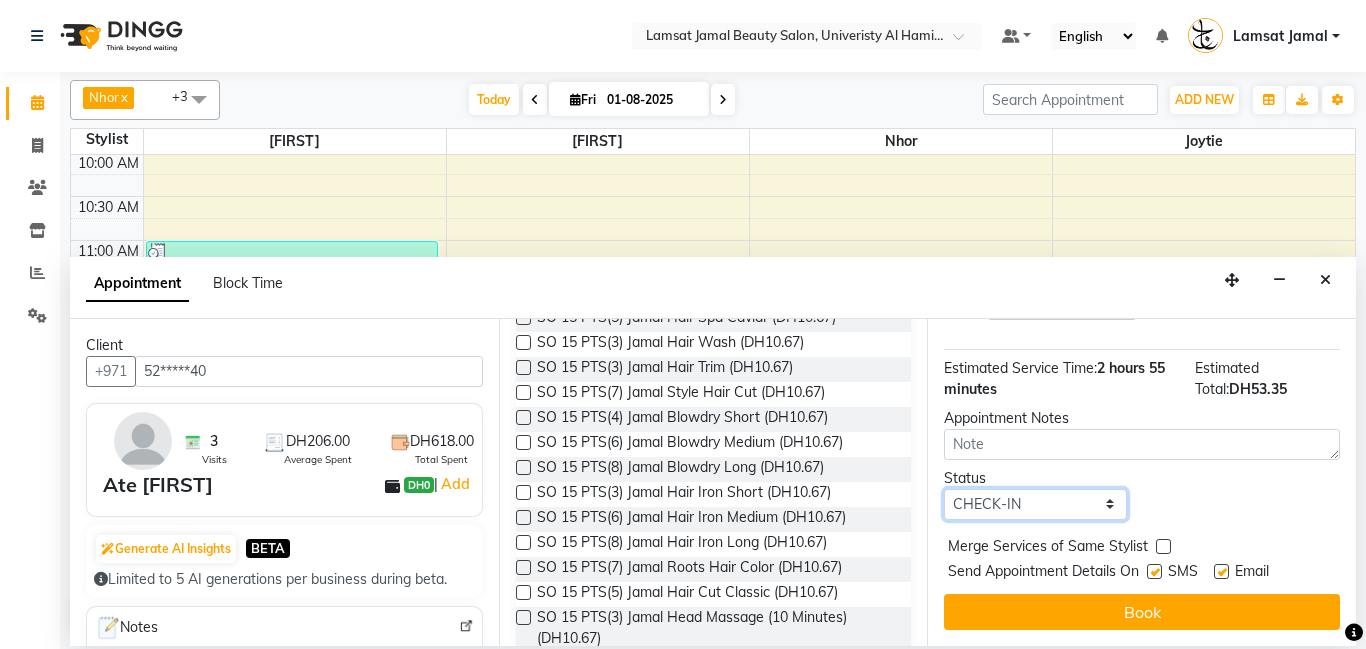 click on "Select TENTATIVE CONFIRM CHECK-IN UPCOMING" at bounding box center (1035, 504) 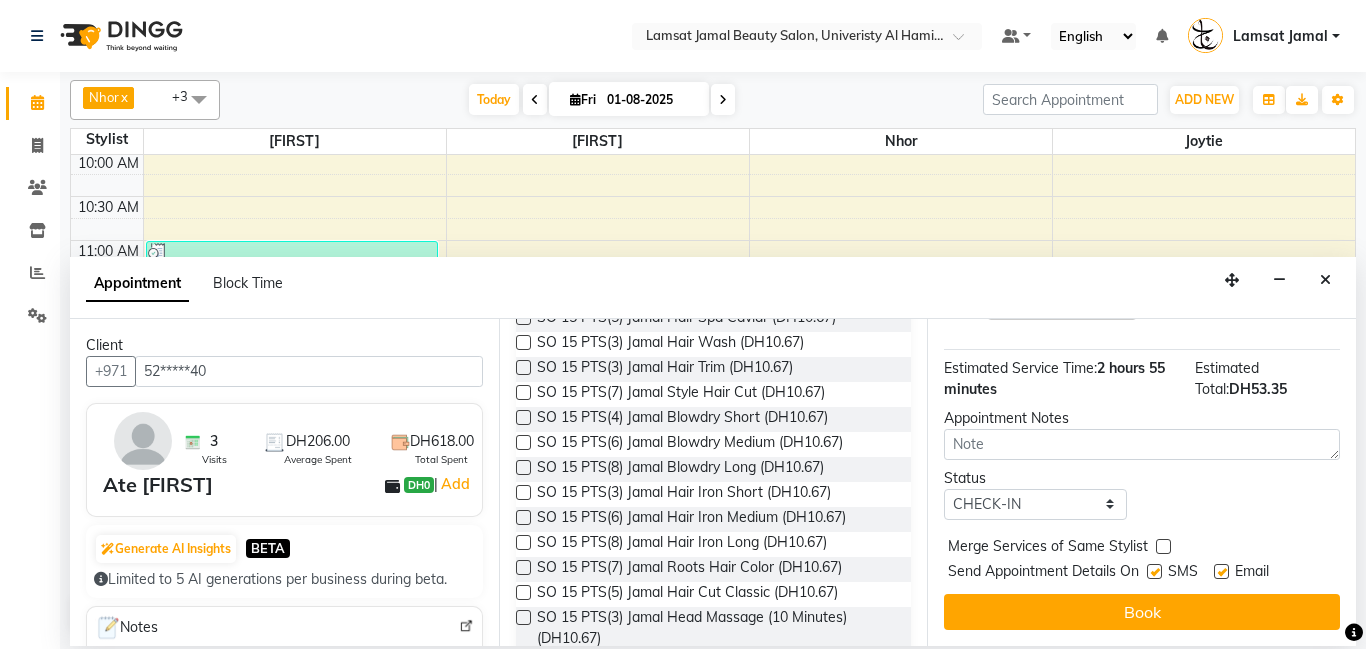 click at bounding box center (1163, 546) 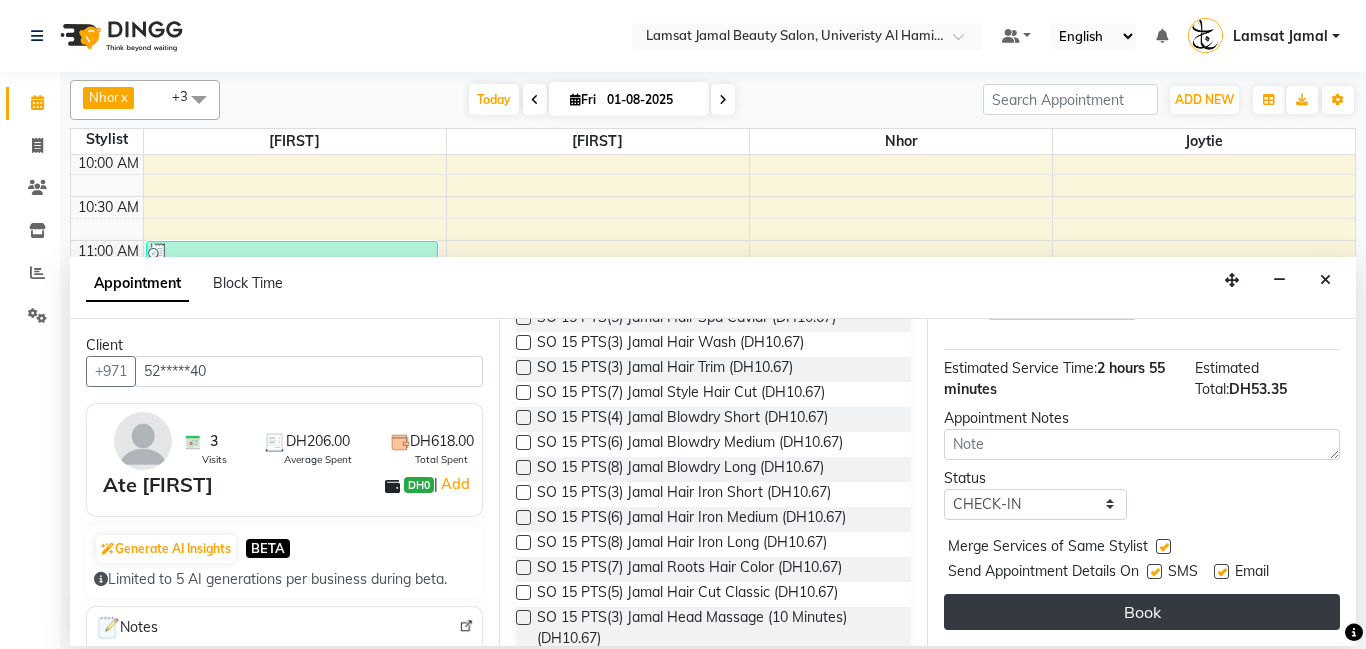 click on "Book" at bounding box center (1142, 612) 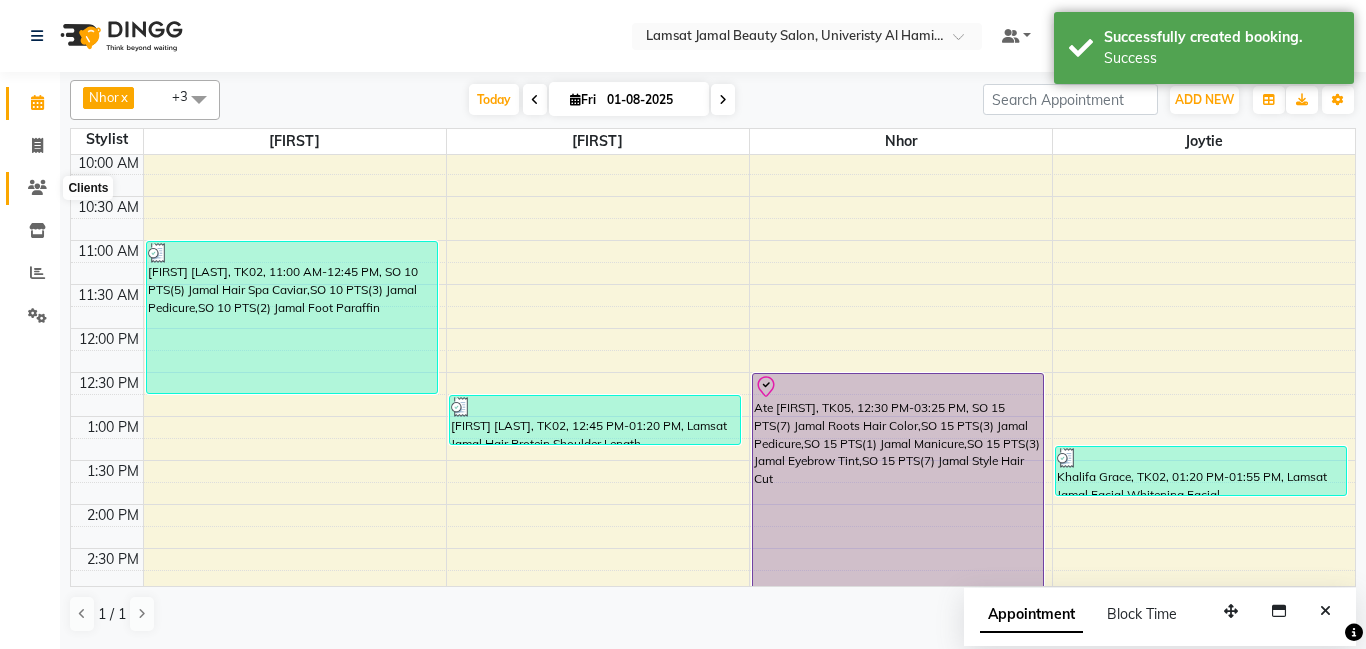 click 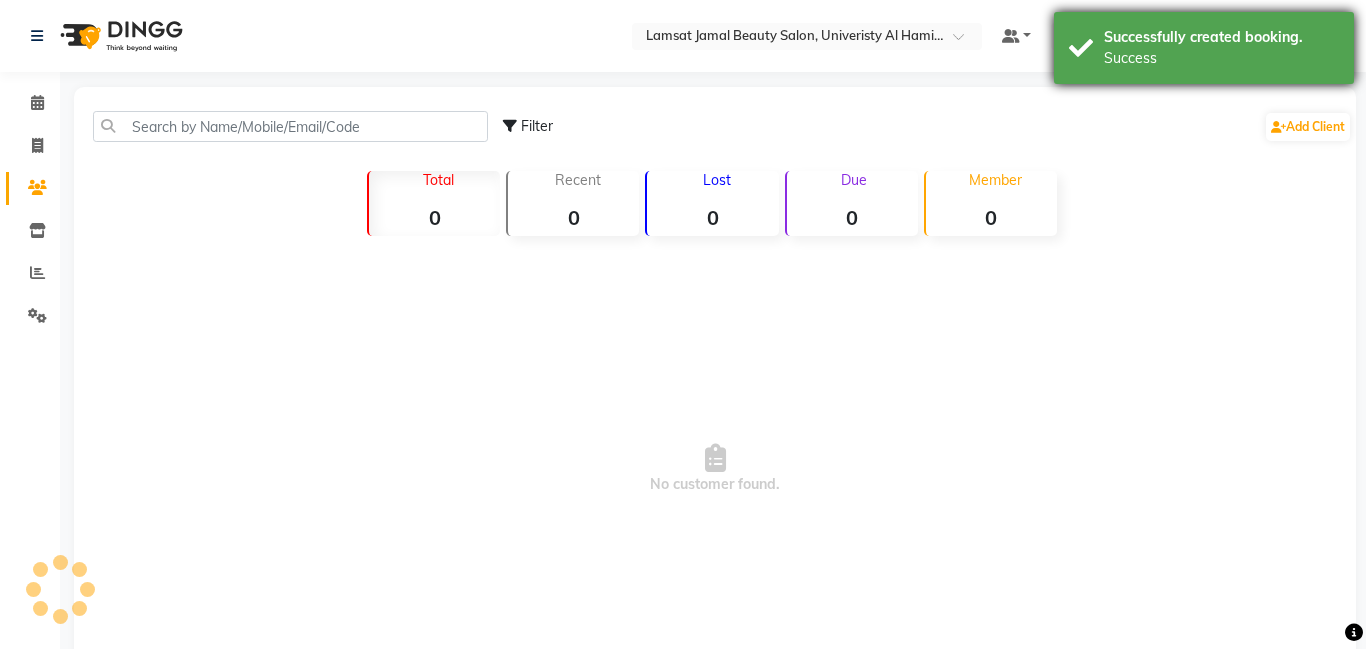 click on "Successfully created booking.   Success" at bounding box center [1204, 48] 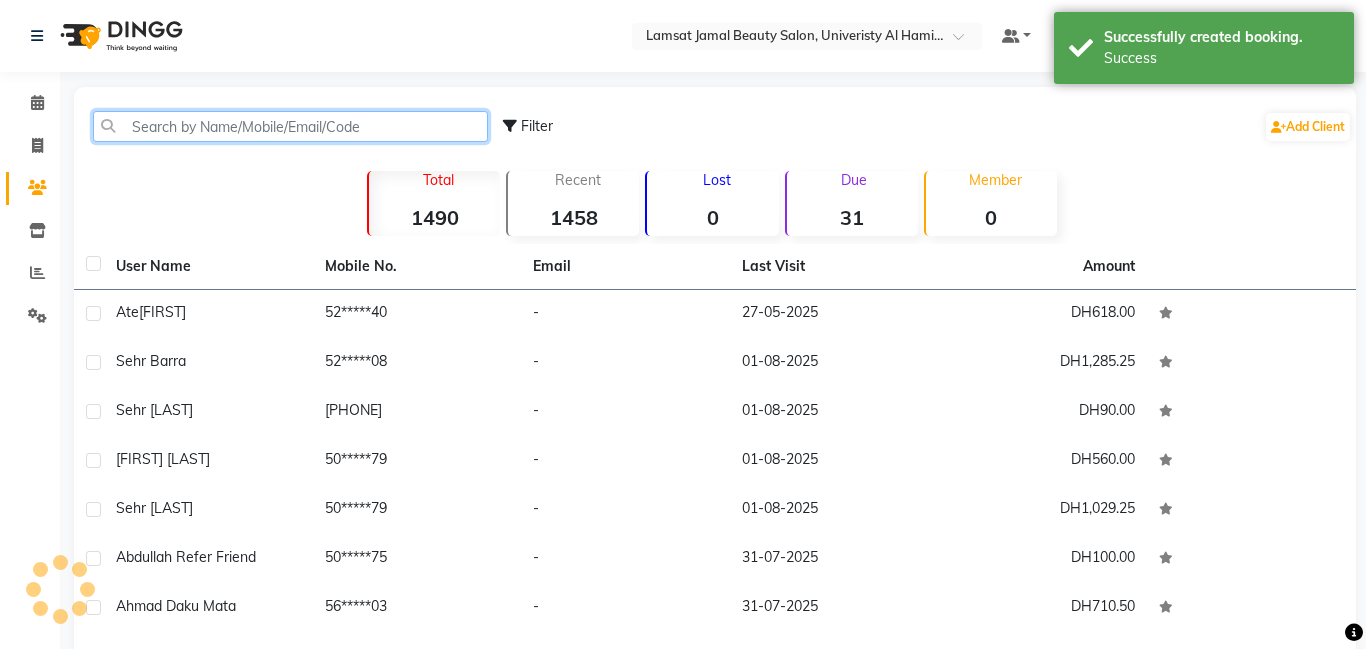 click 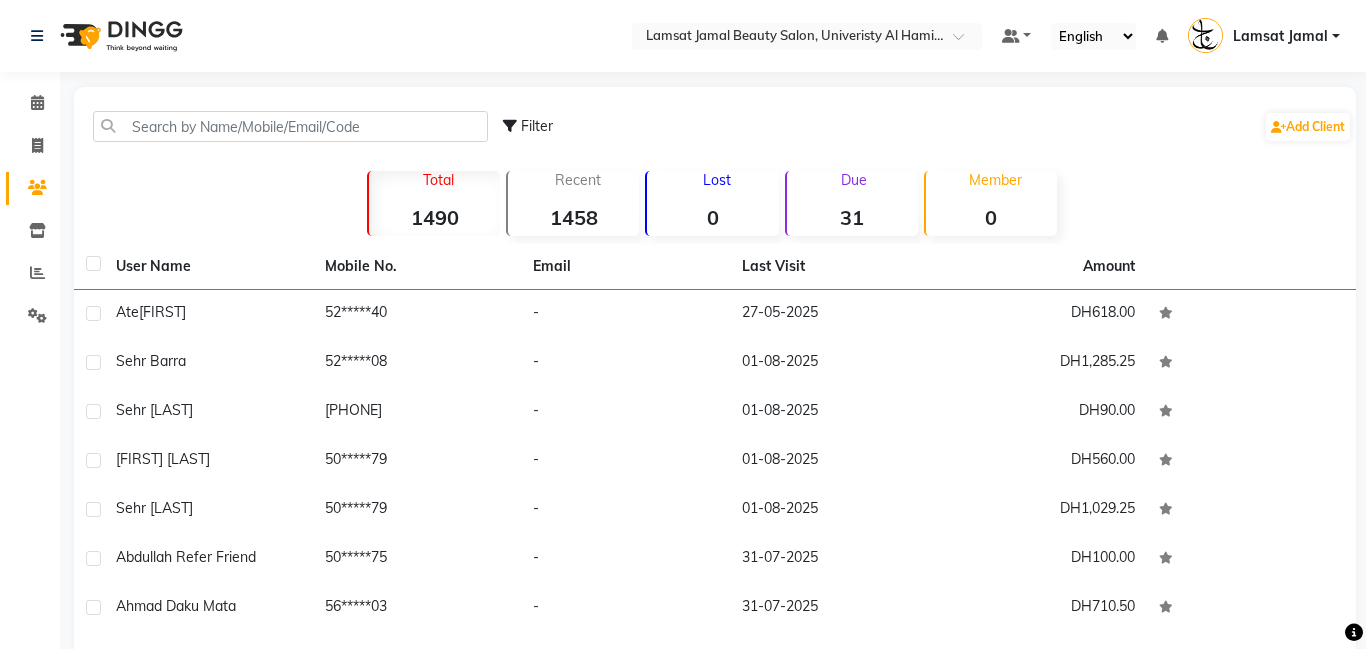 click on "Due  31" 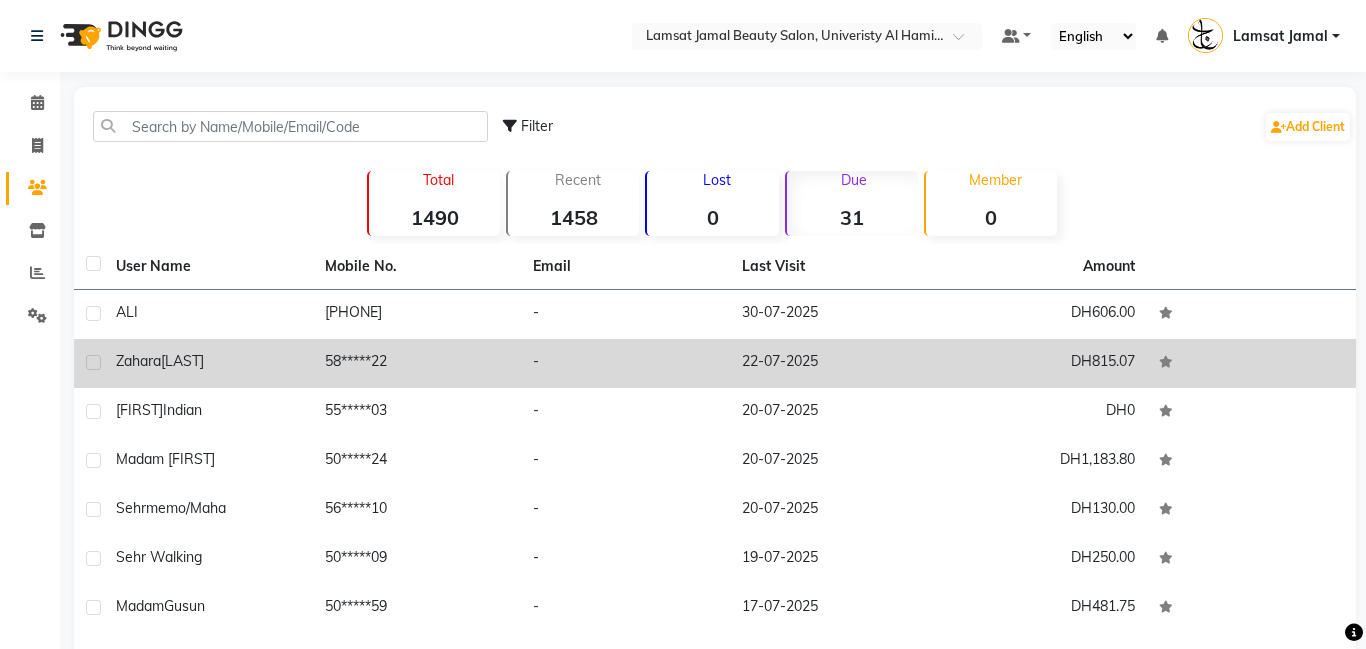 click on "-" 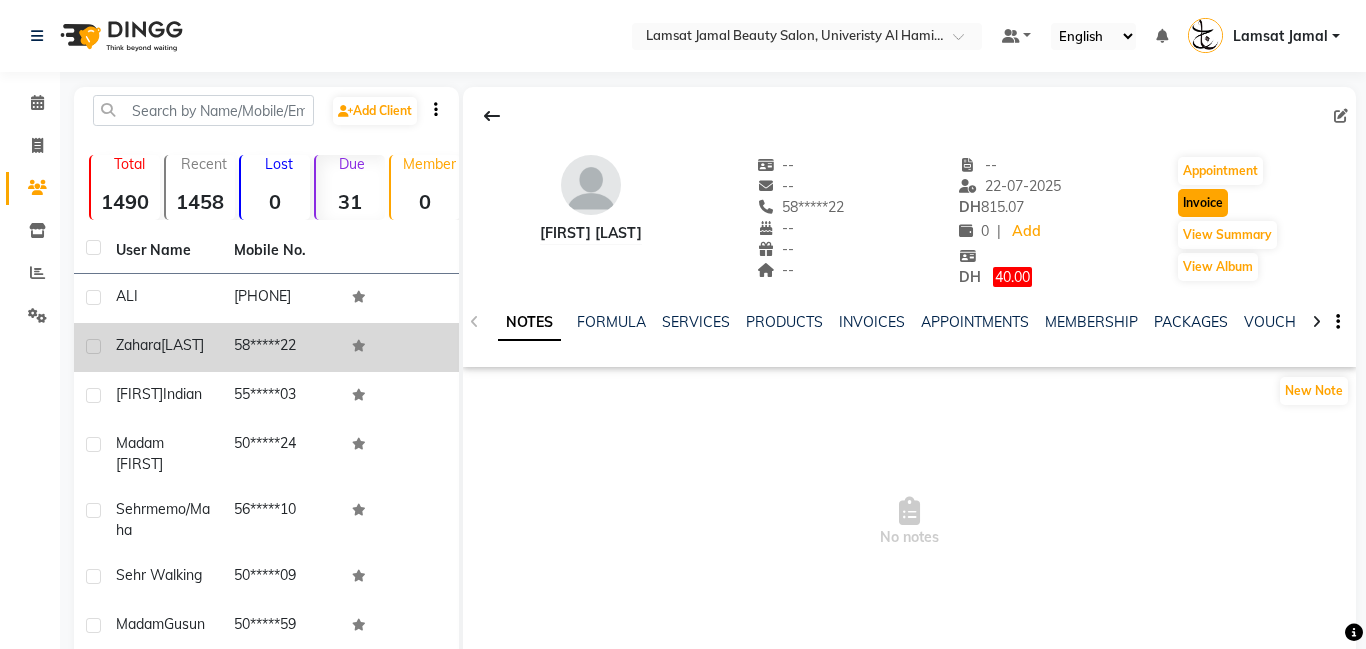 click on "Invoice" 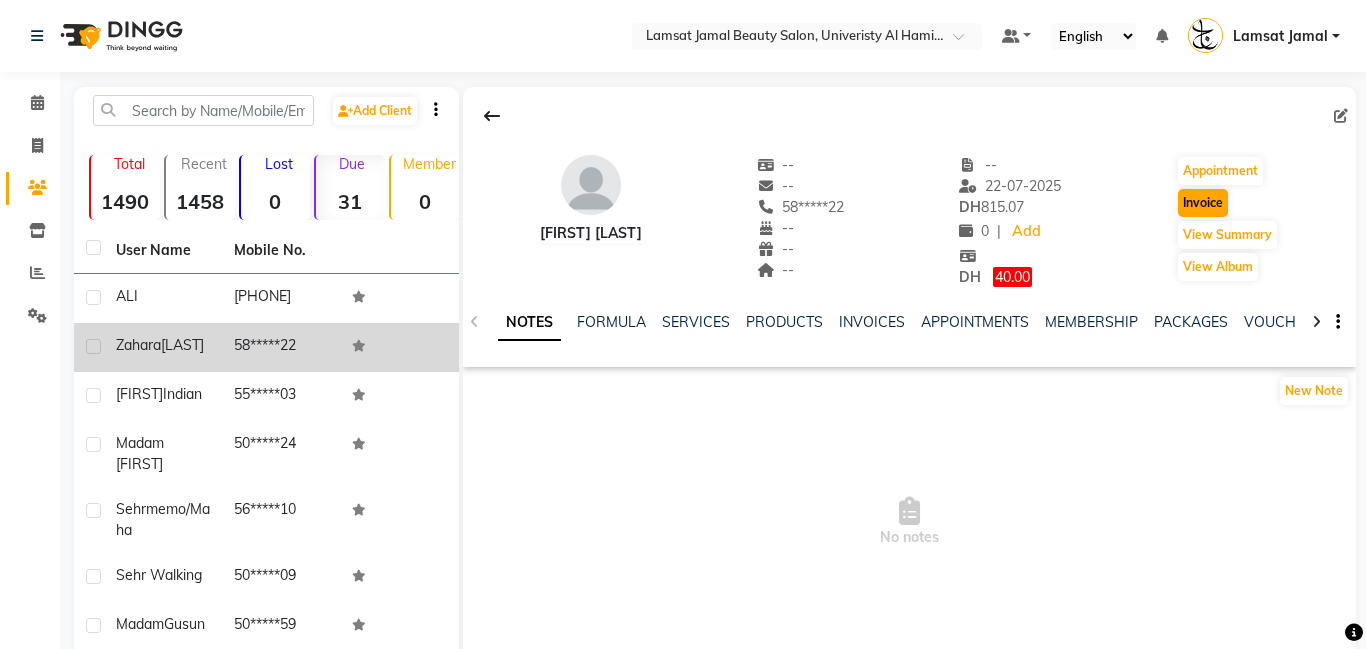 select on "service" 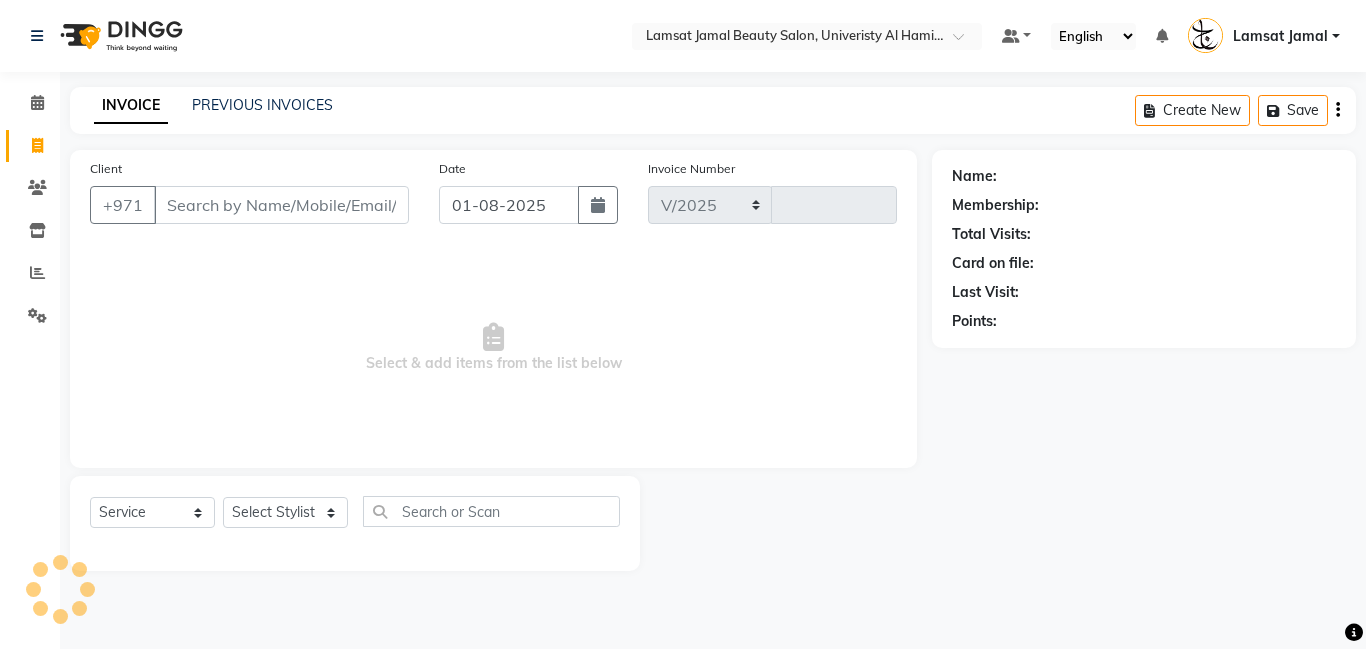 select on "8294" 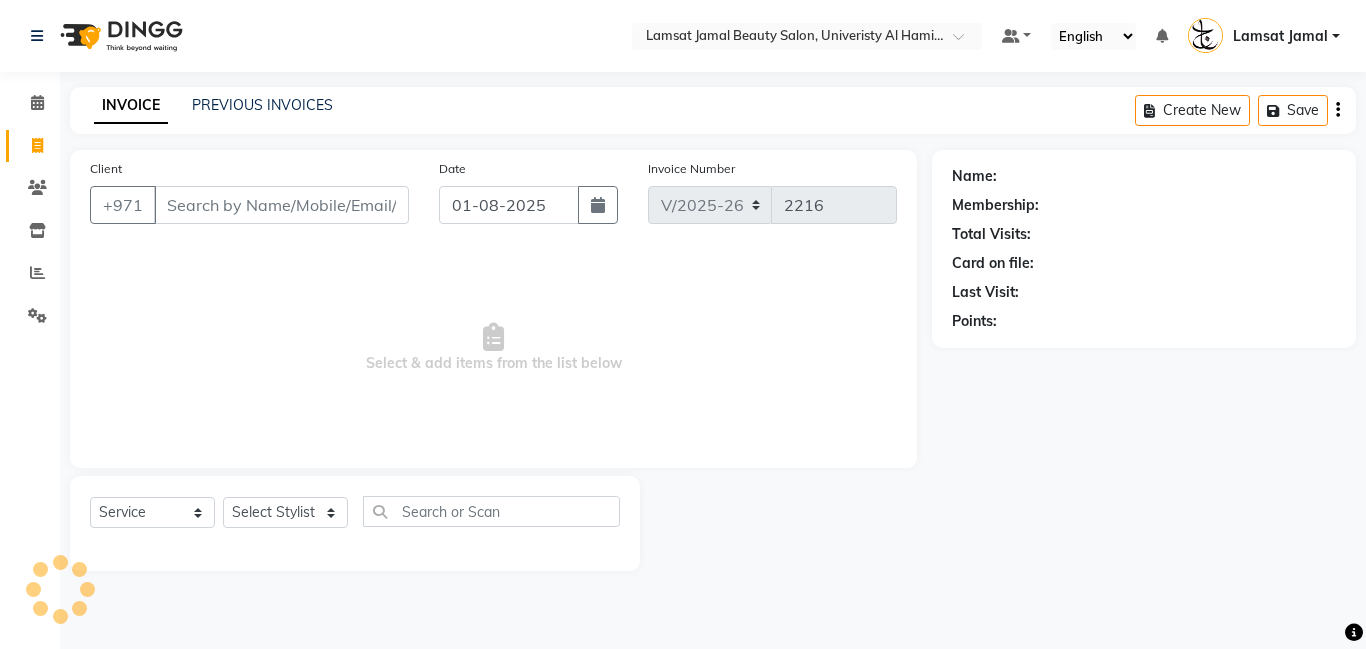type on "58*****22" 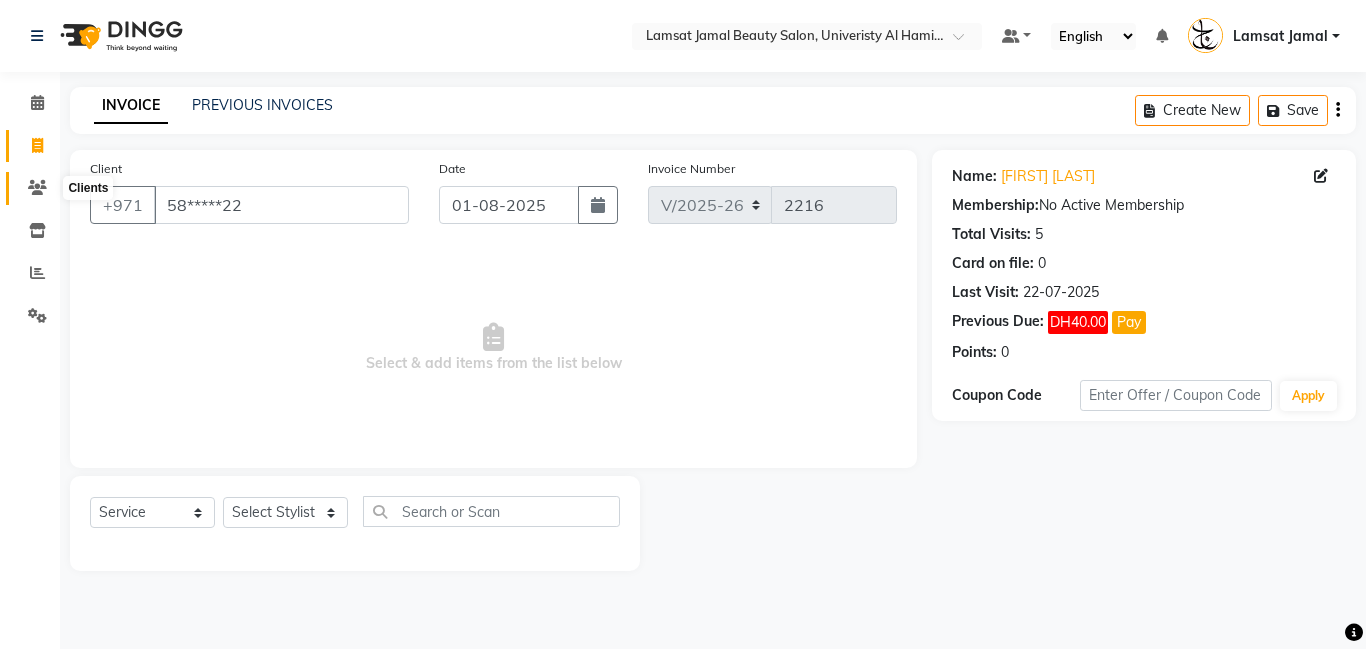 click 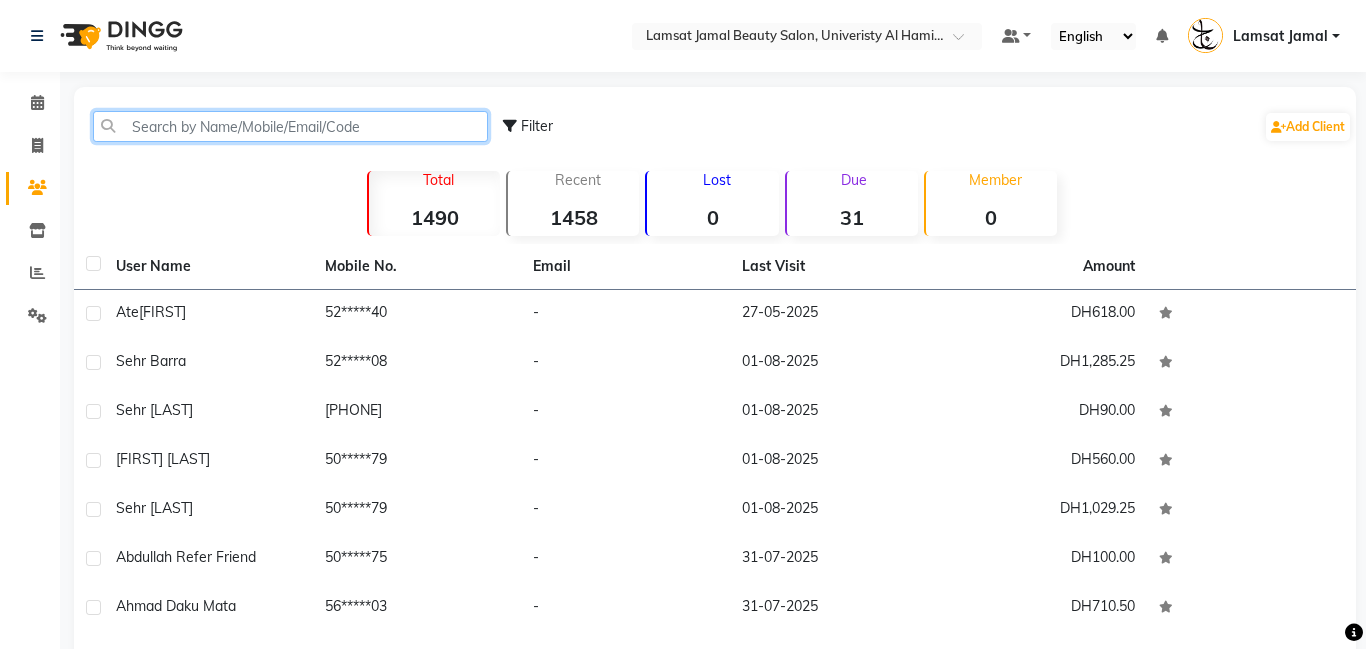 click 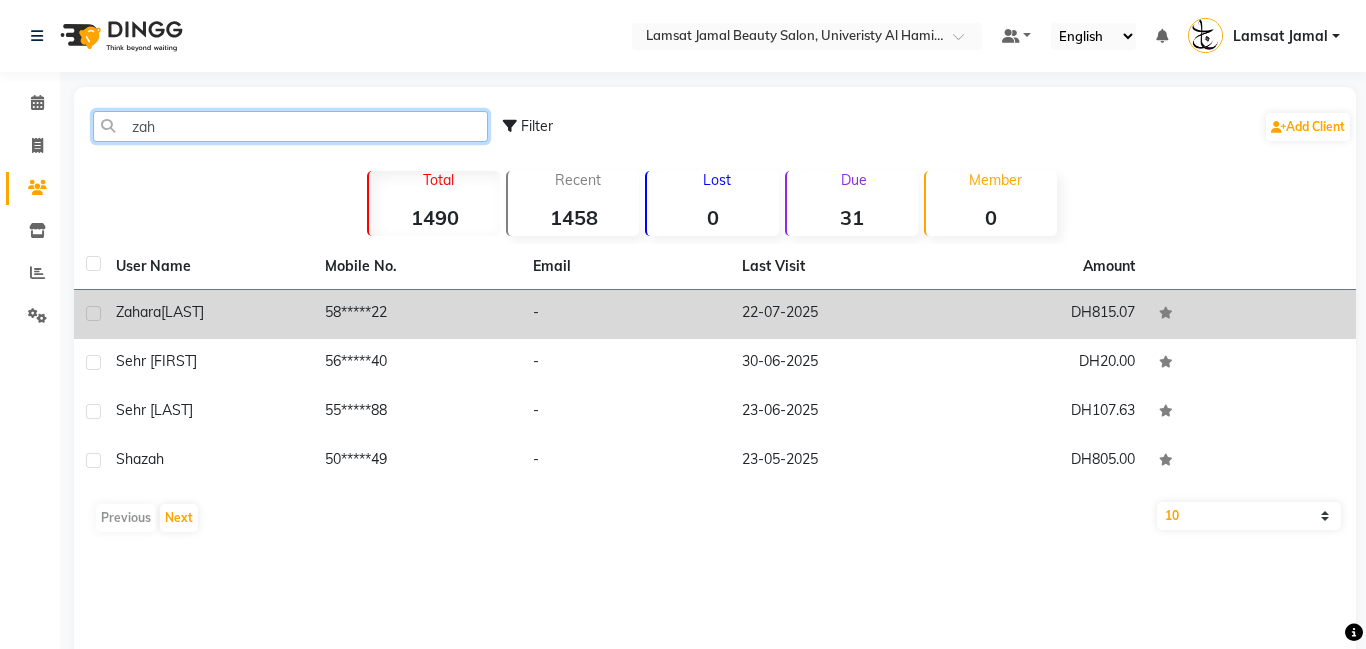 type on "zah" 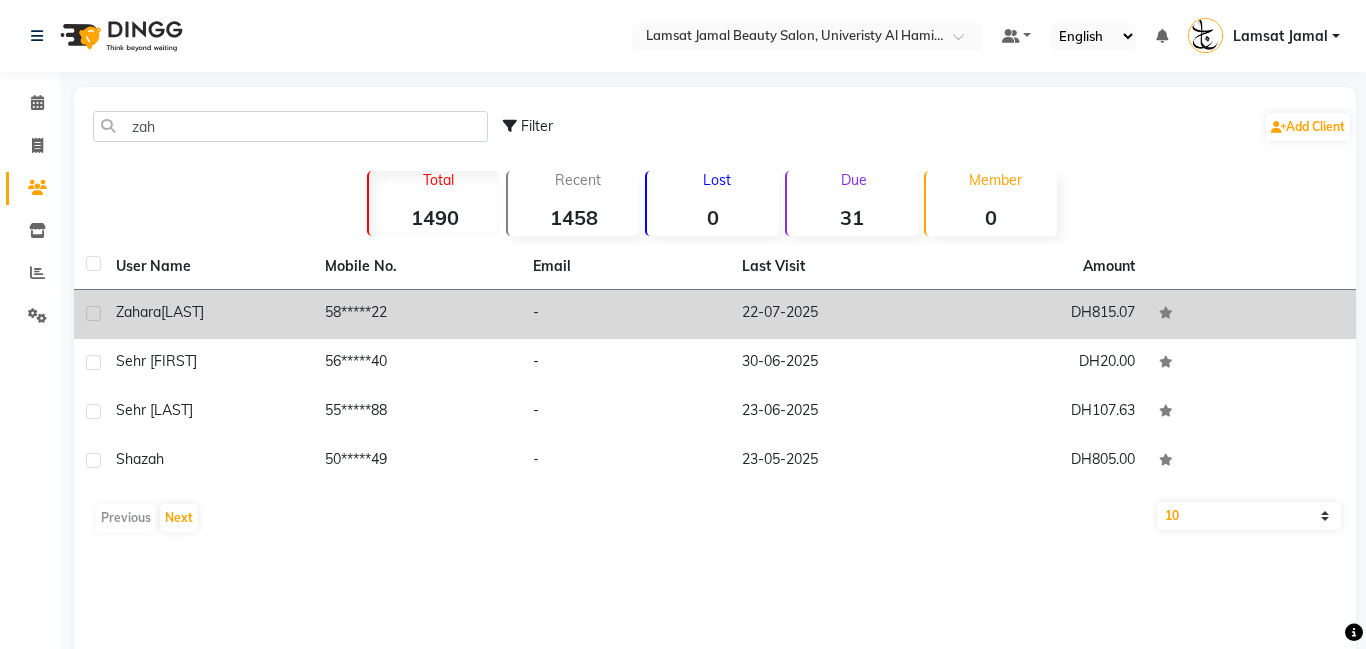 click on "22-07-2025" 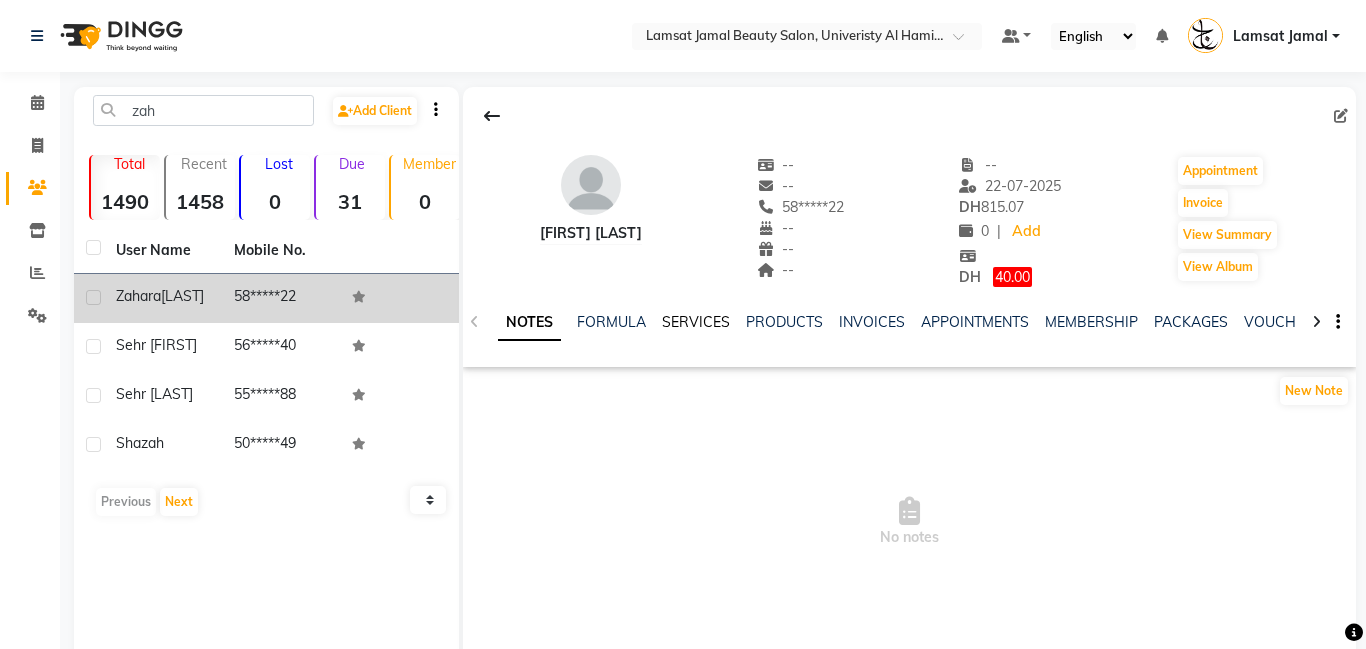click on "SERVICES" 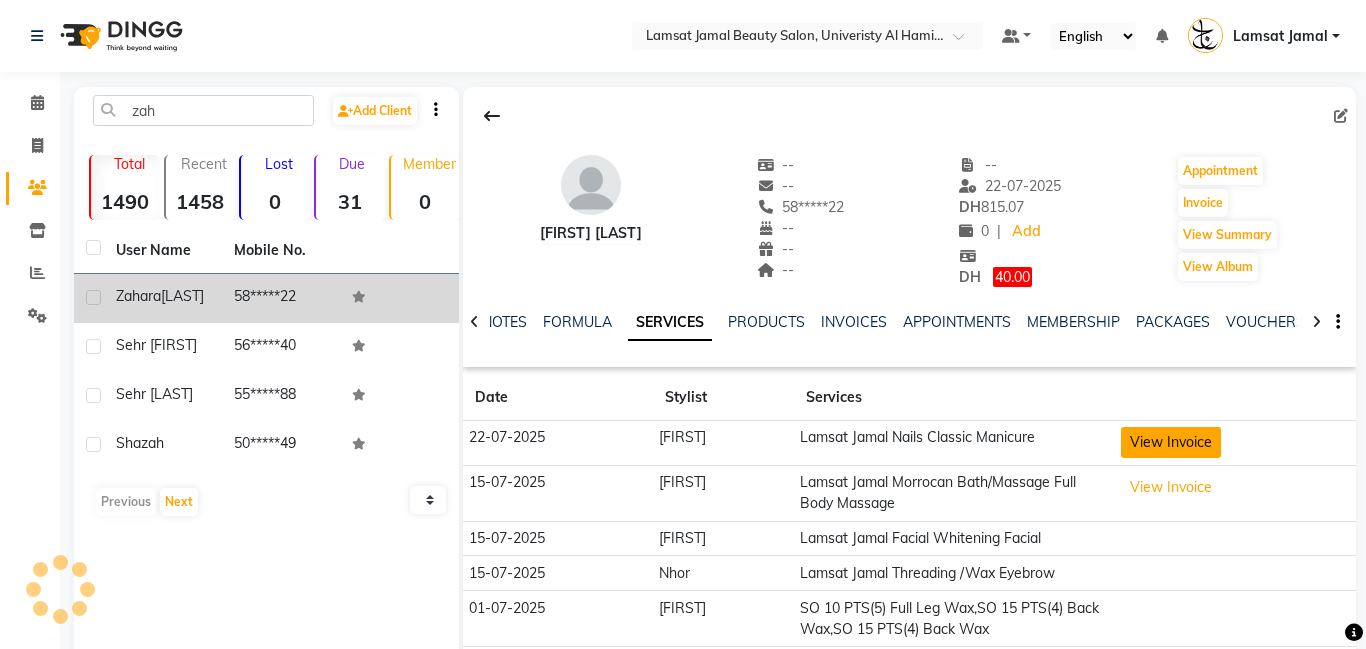 click on "View Invoice" 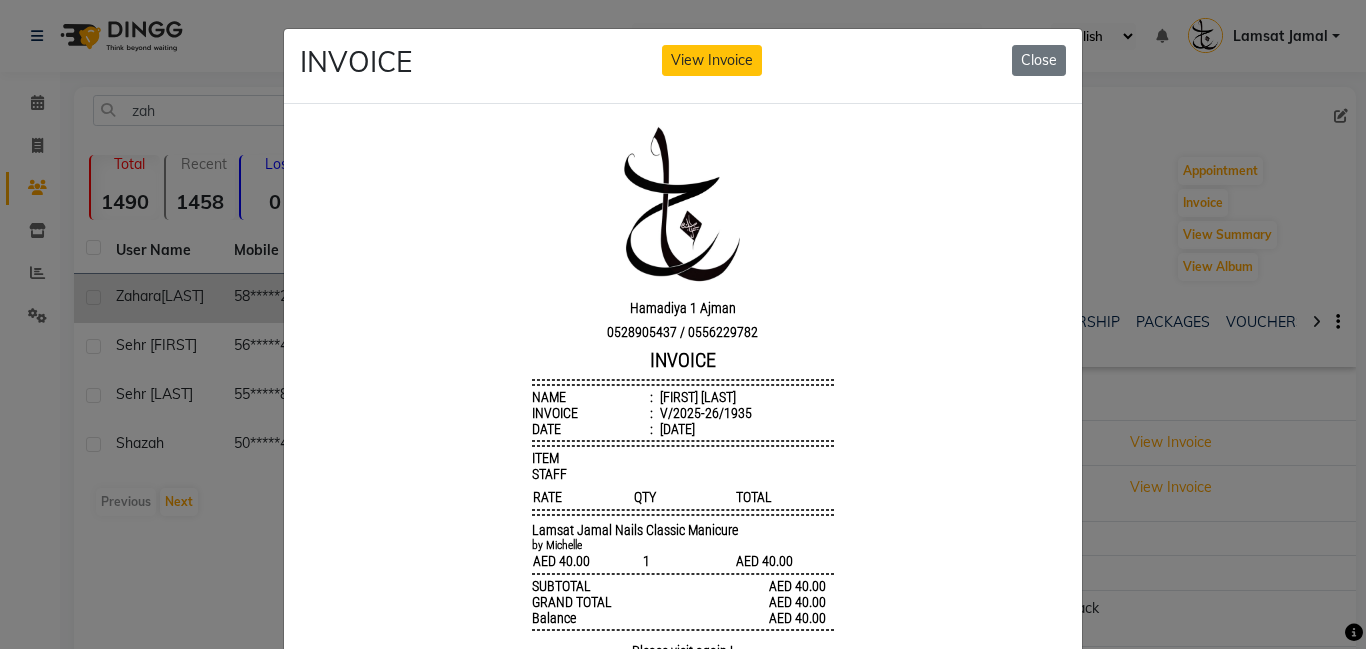 scroll, scrollTop: 16, scrollLeft: 0, axis: vertical 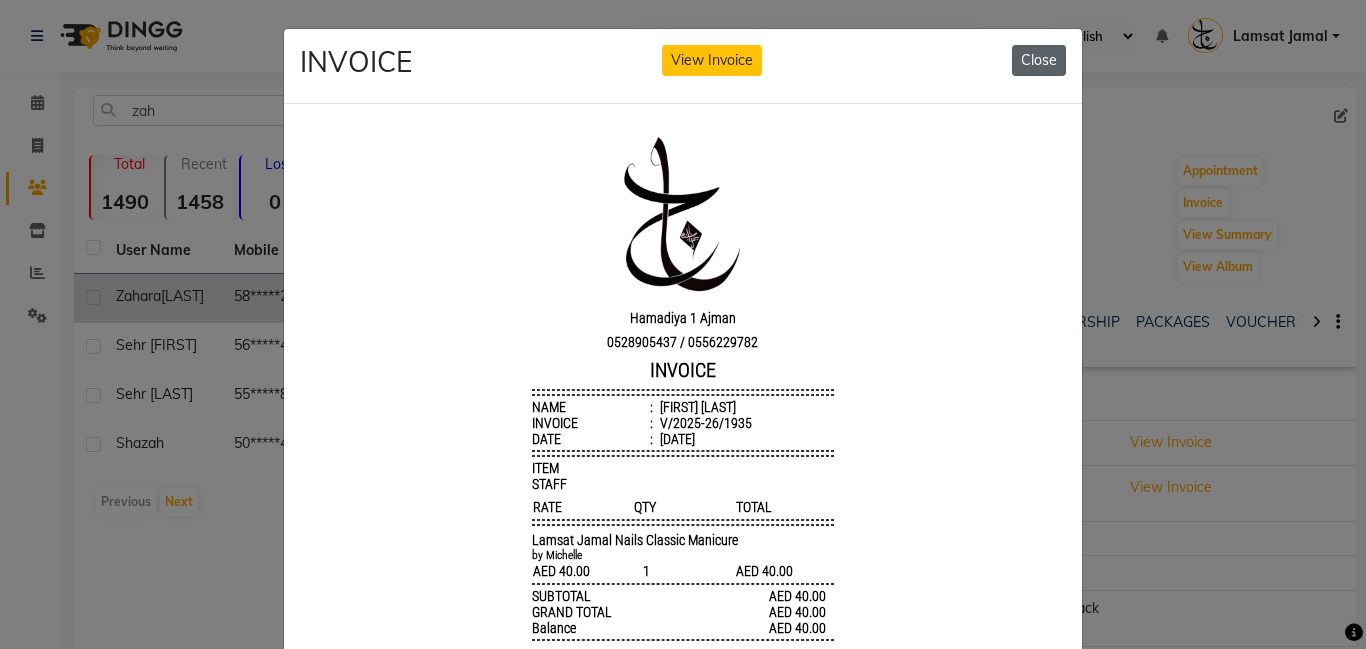 click on "Close" 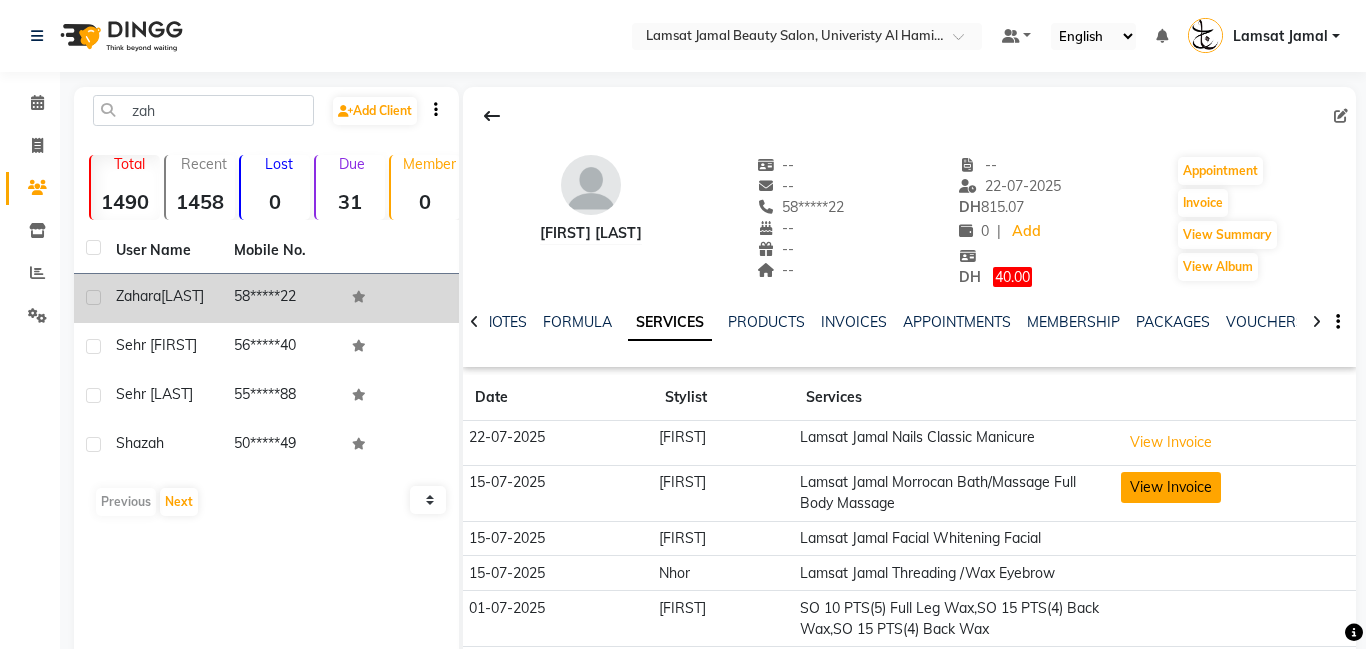 click on "View Invoice" 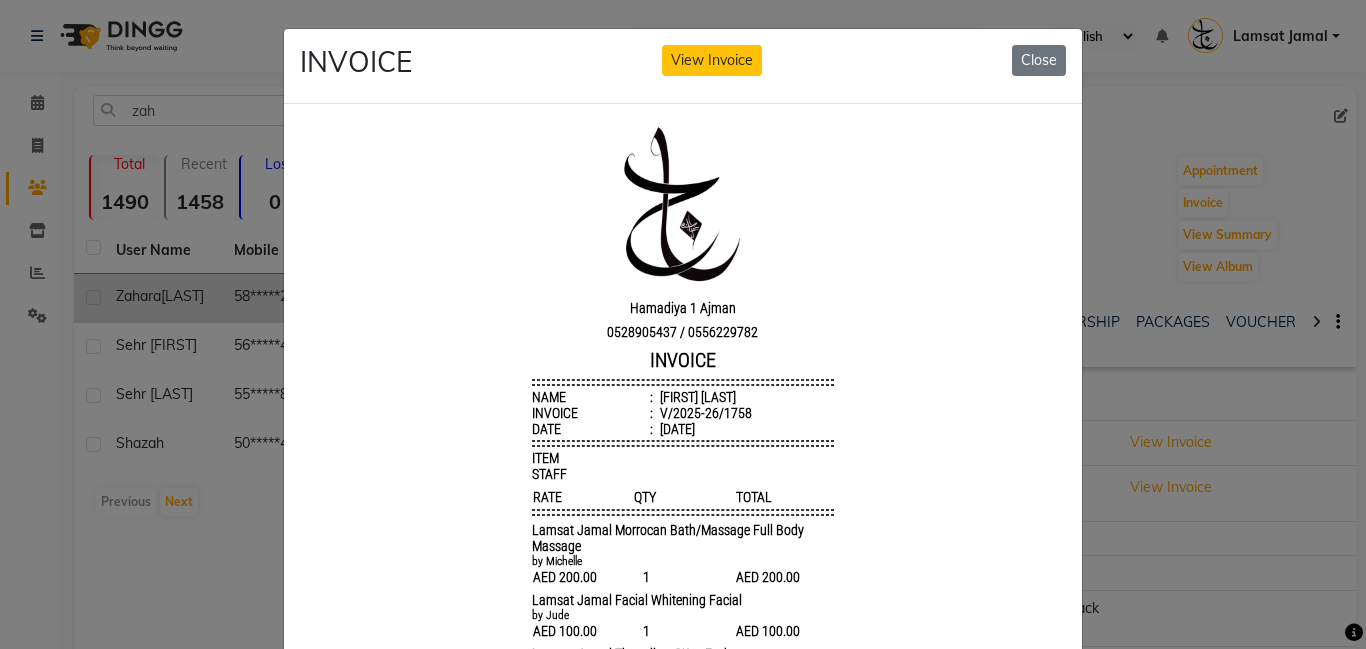 scroll, scrollTop: 16, scrollLeft: 0, axis: vertical 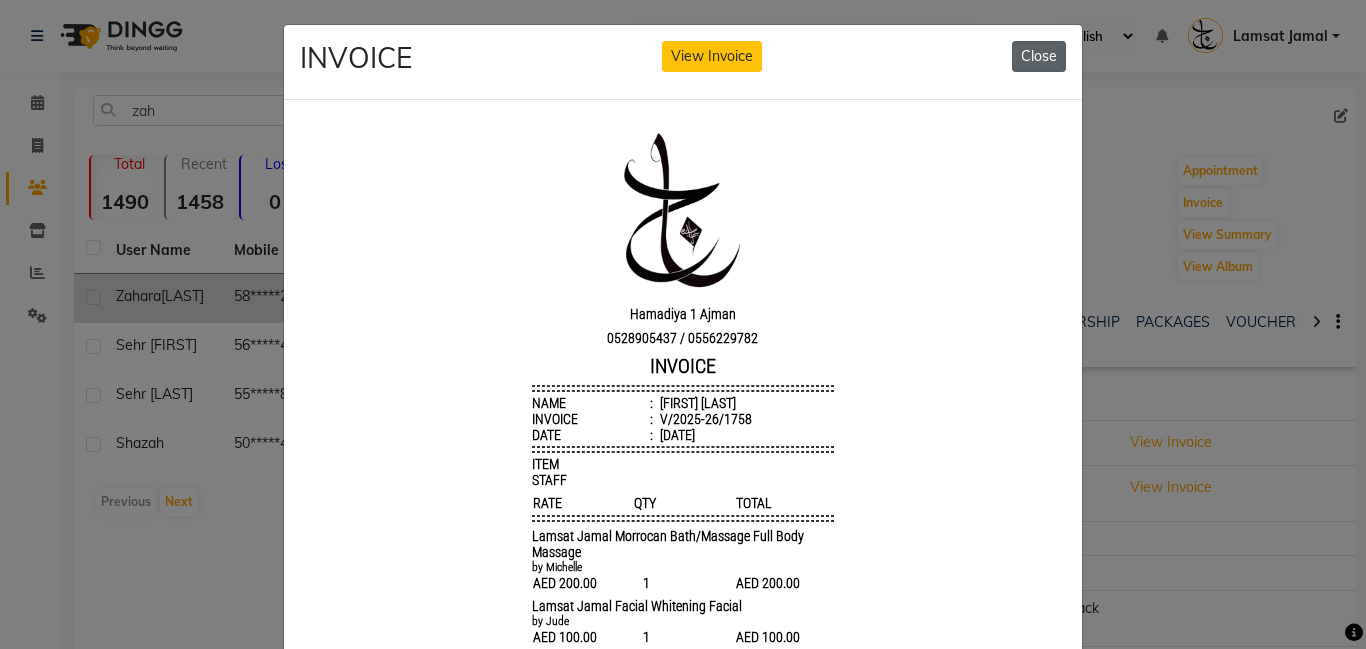 click on "Close" 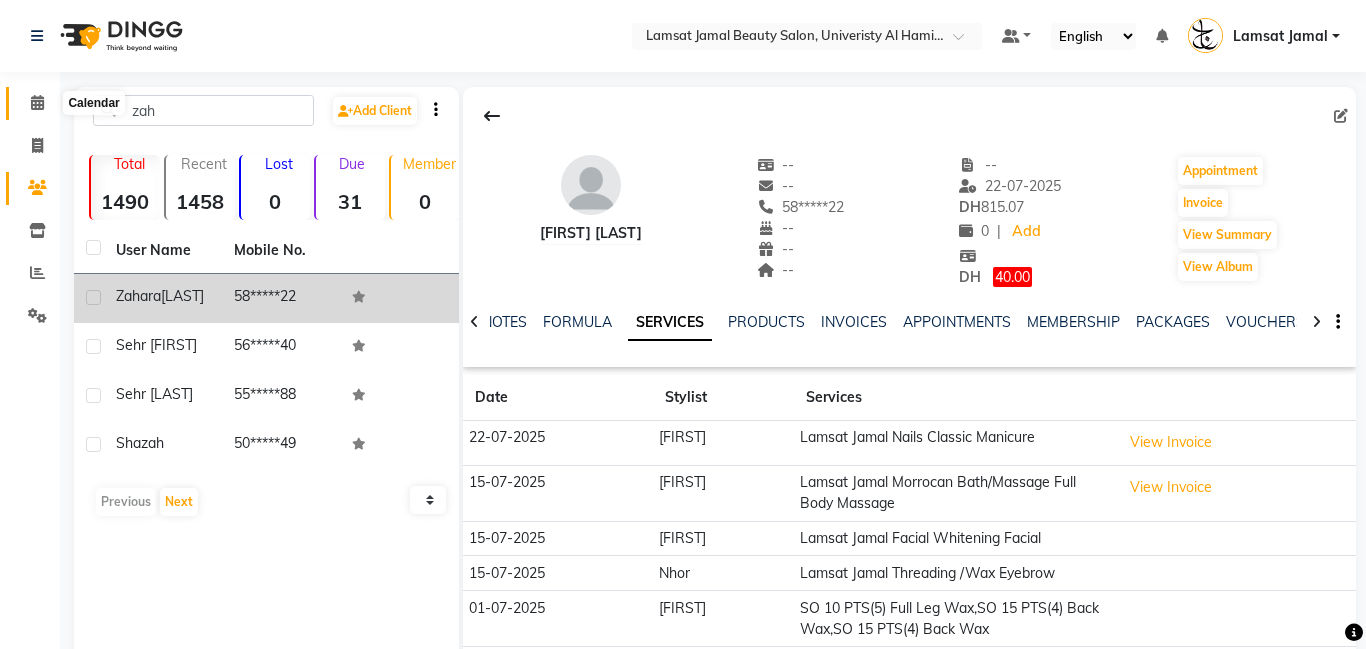 click 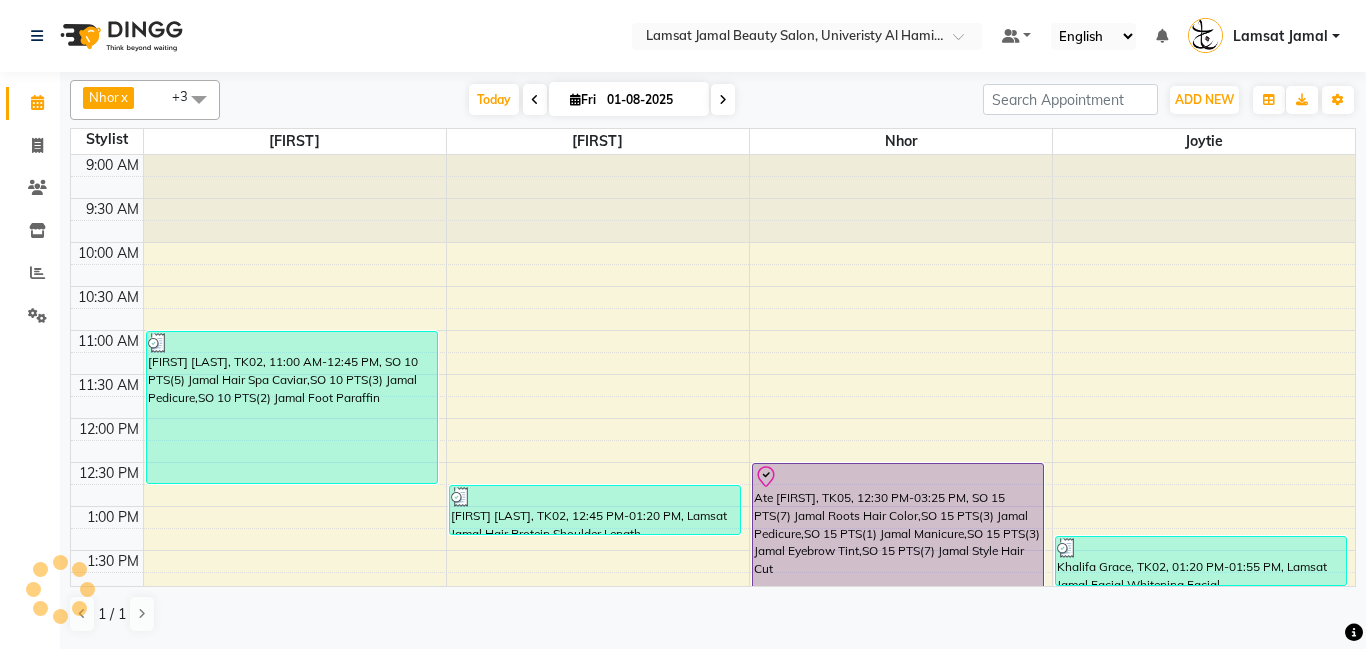 scroll, scrollTop: 0, scrollLeft: 0, axis: both 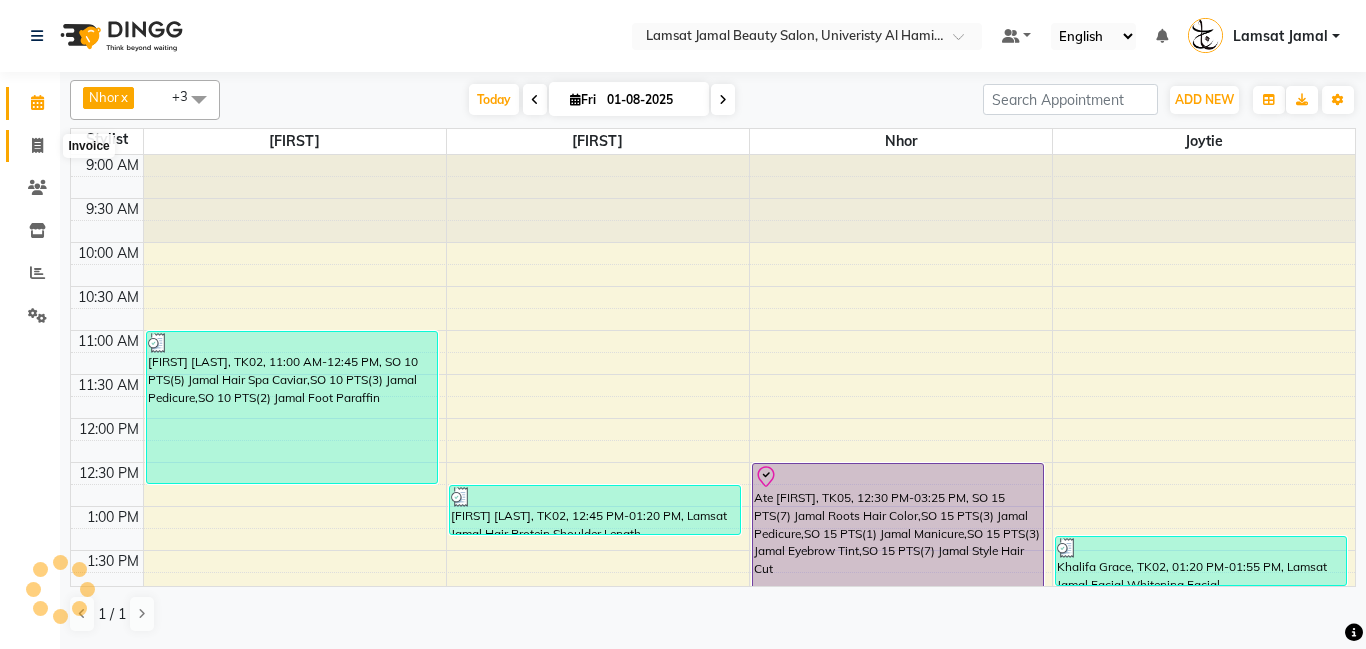 click 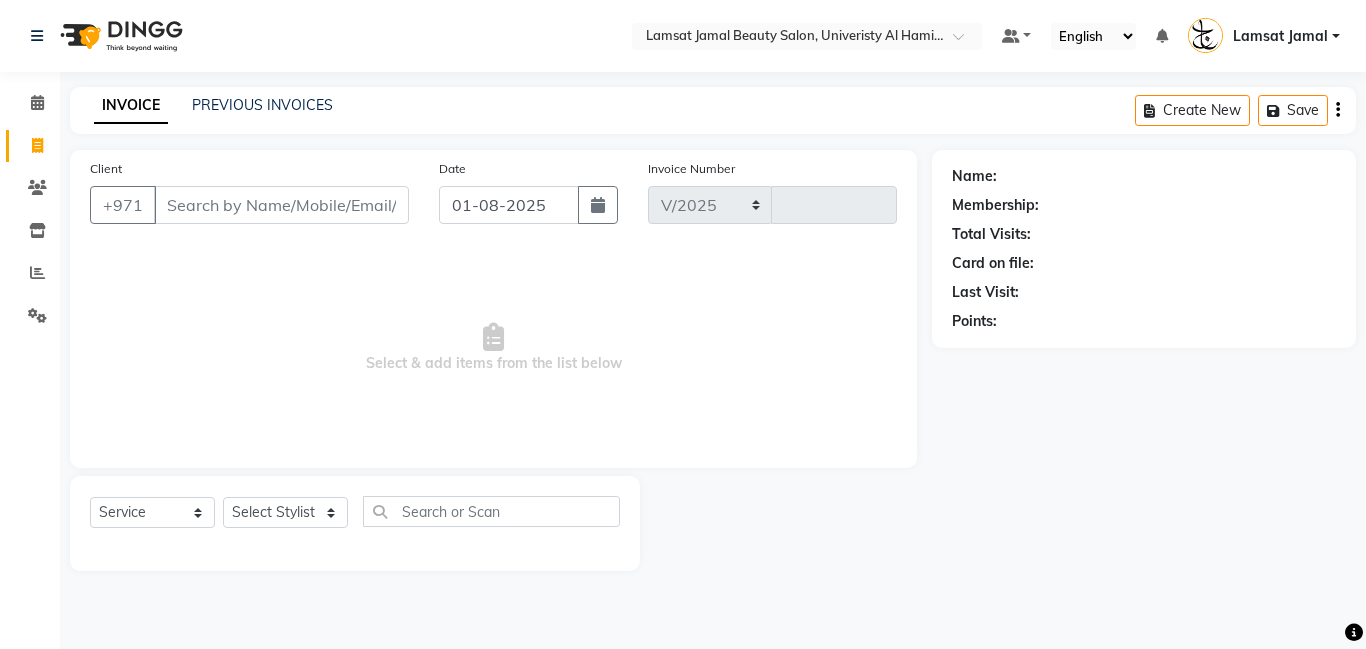 select on "8294" 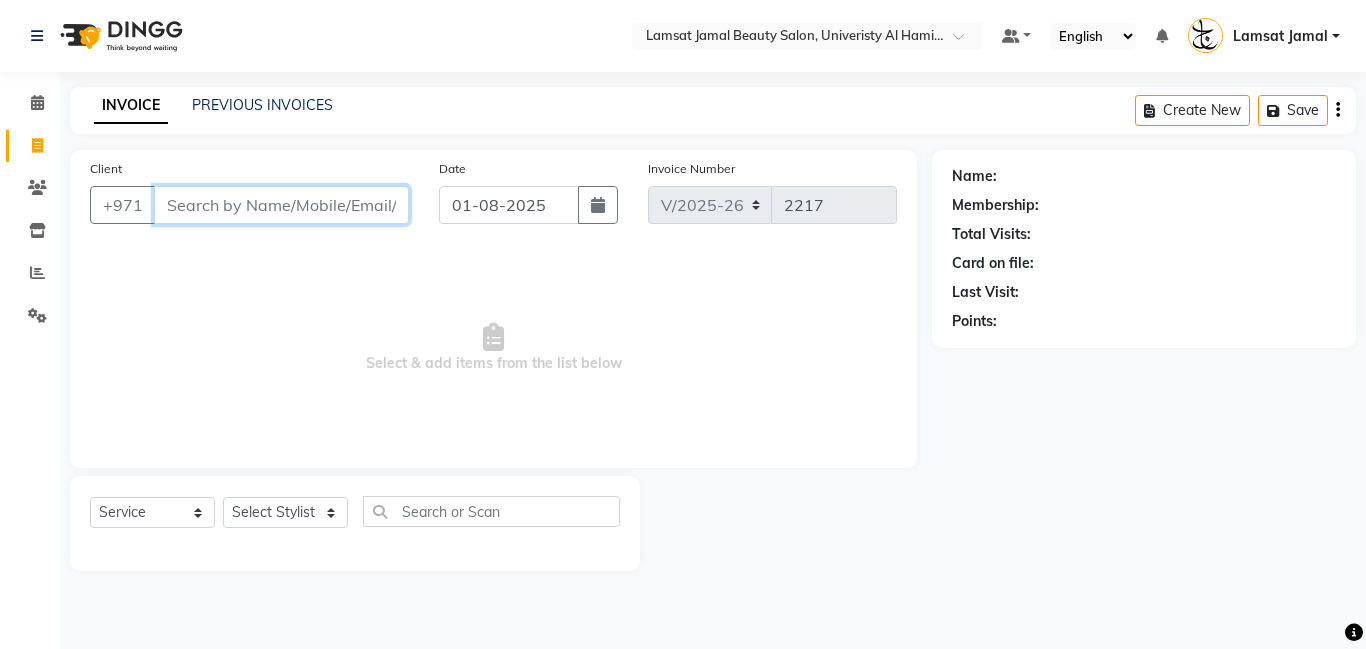 click on "Client" at bounding box center [281, 205] 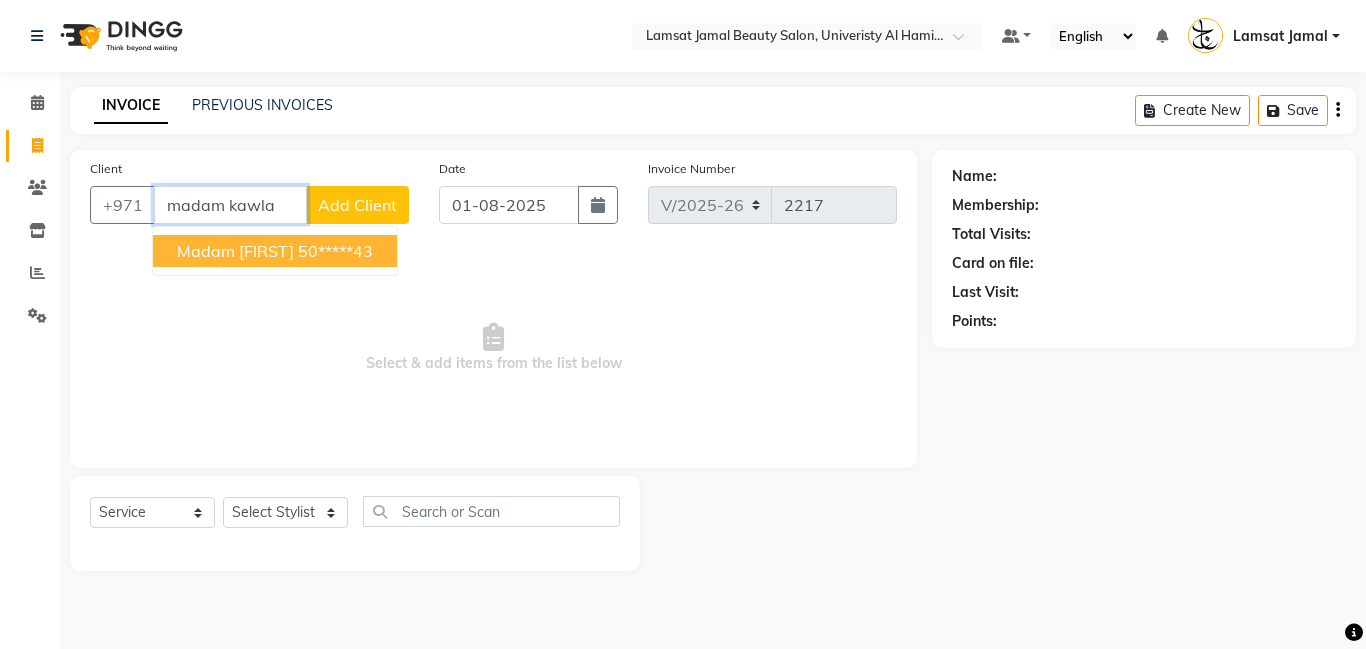 click on "50*****43" at bounding box center [335, 251] 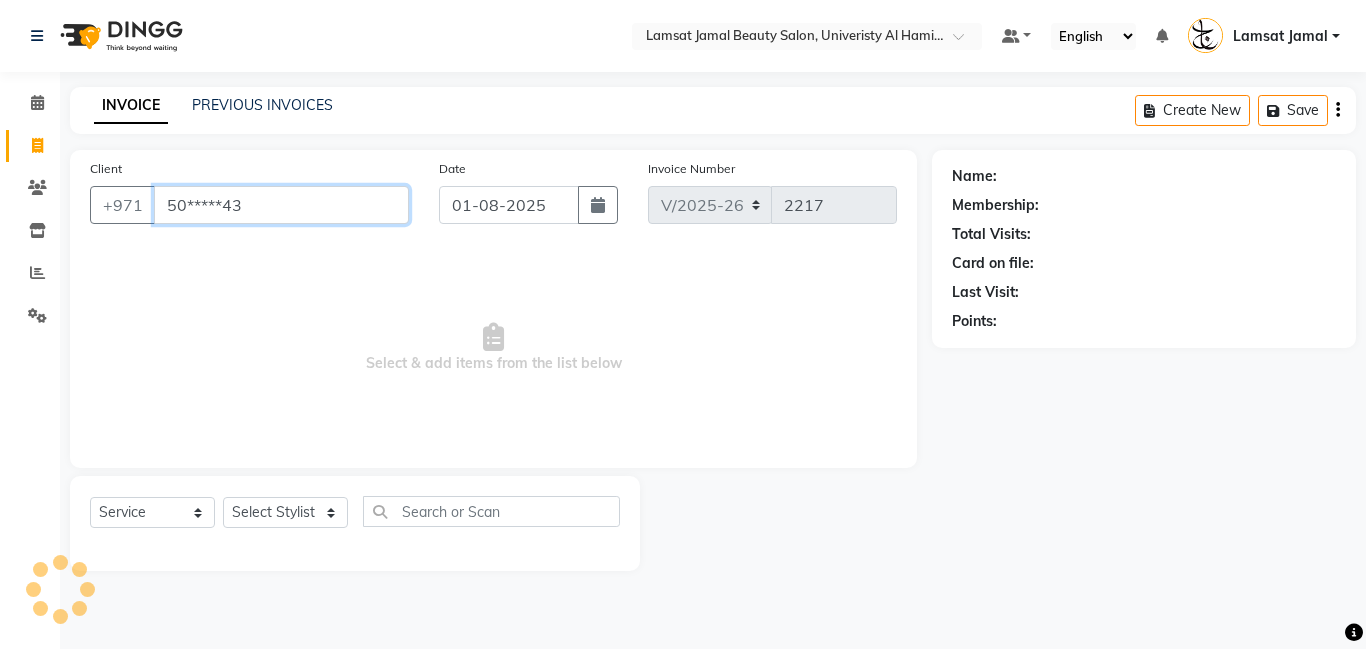 type on "50*****43" 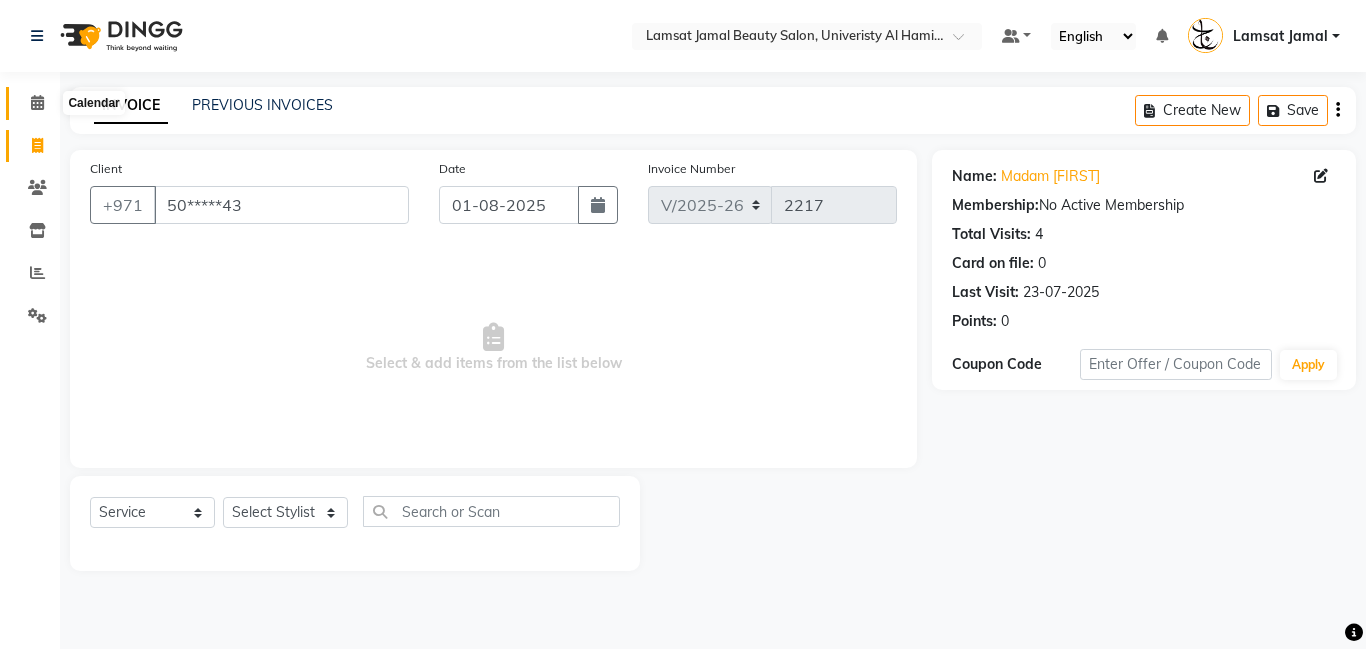 click 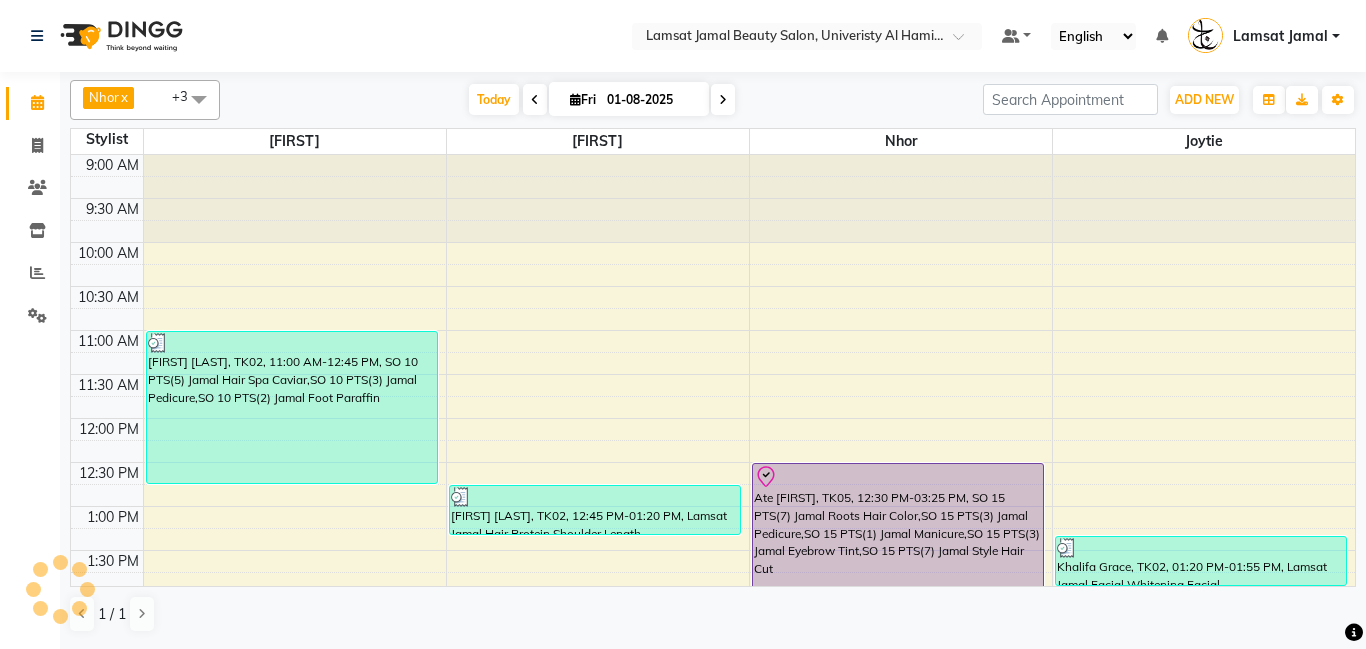 scroll, scrollTop: 0, scrollLeft: 0, axis: both 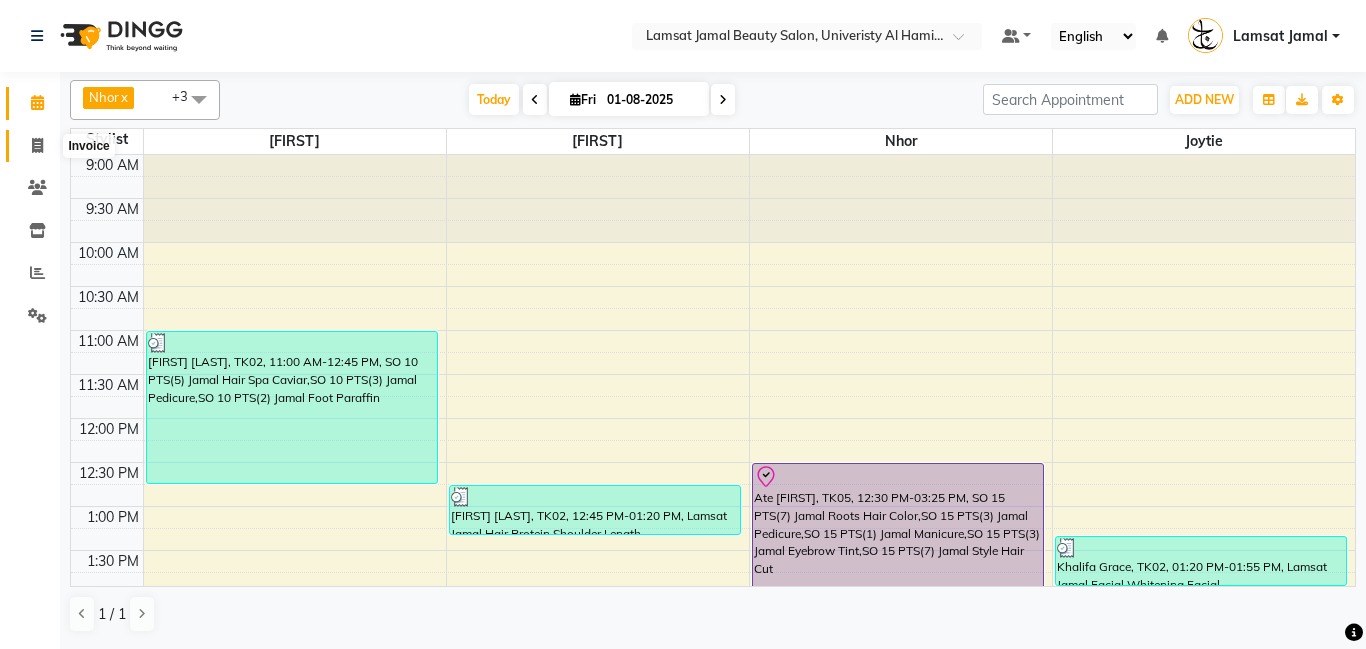 click 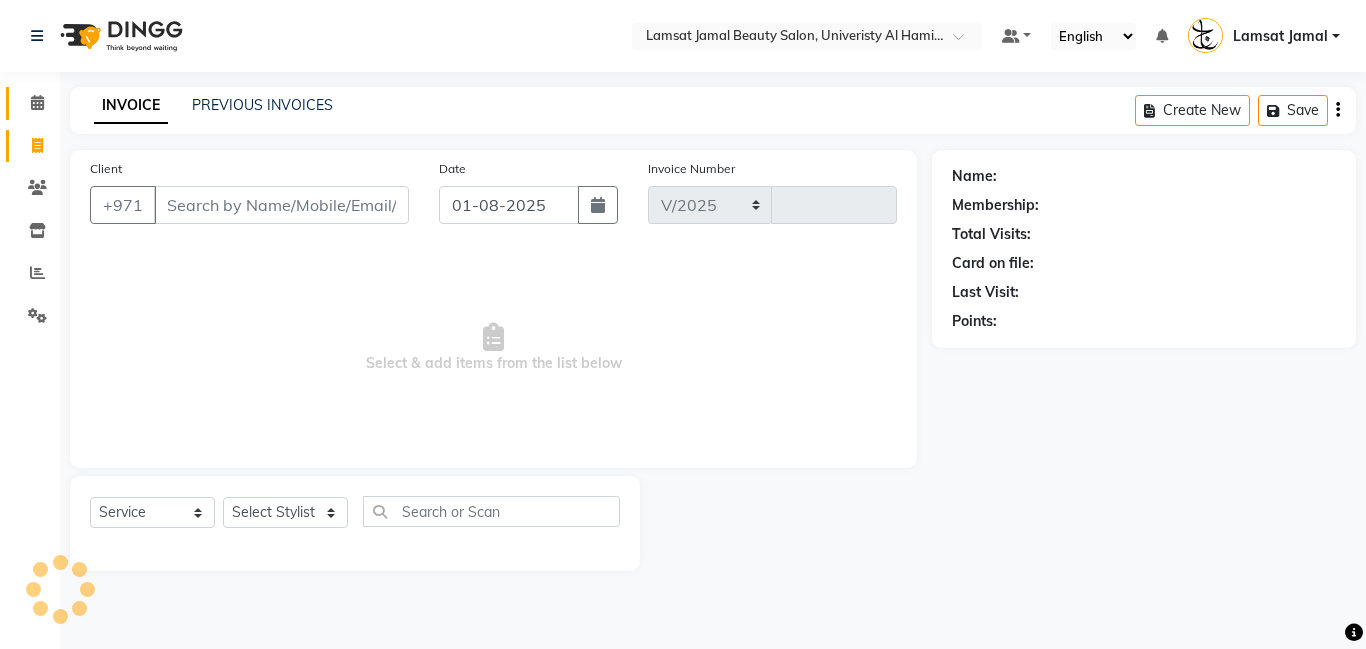 select on "8294" 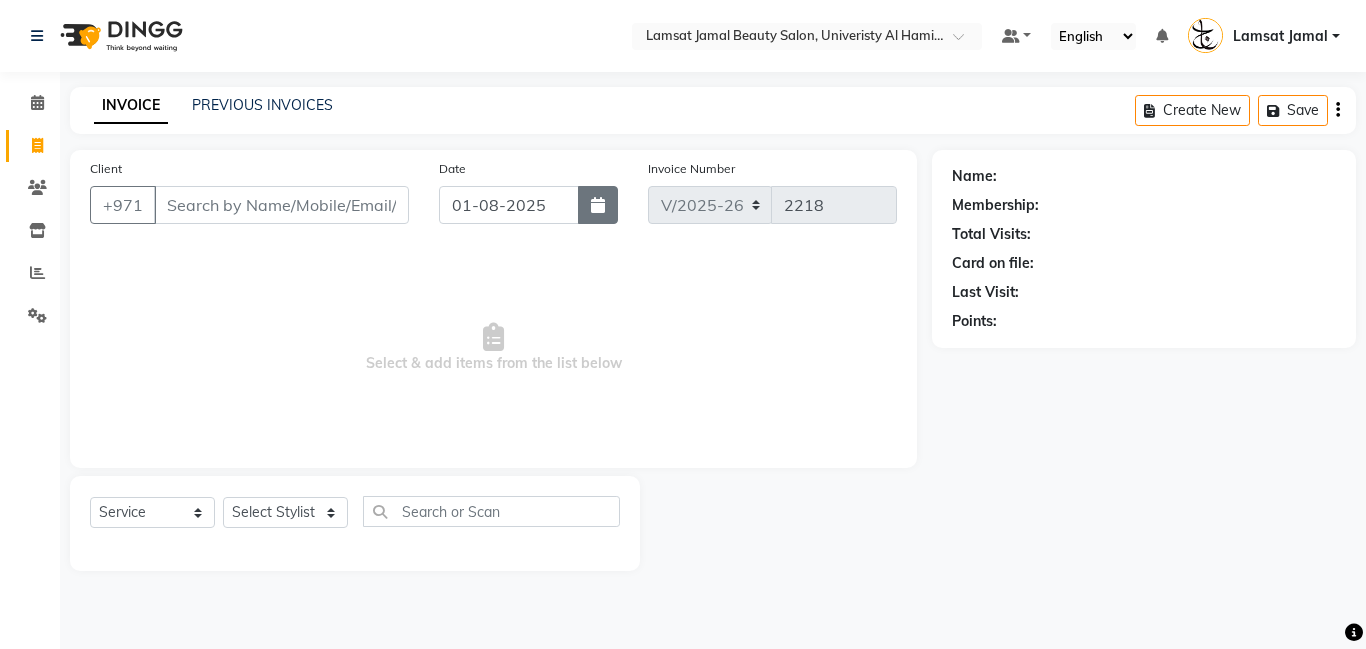 click 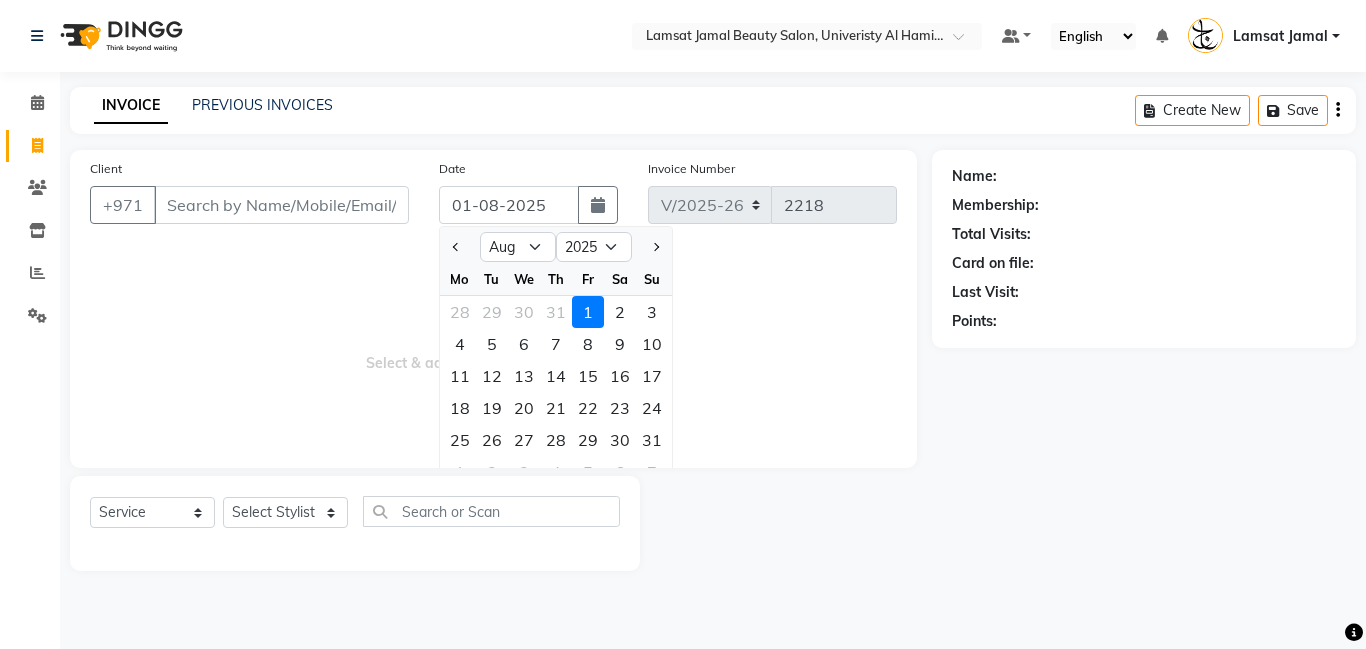 click 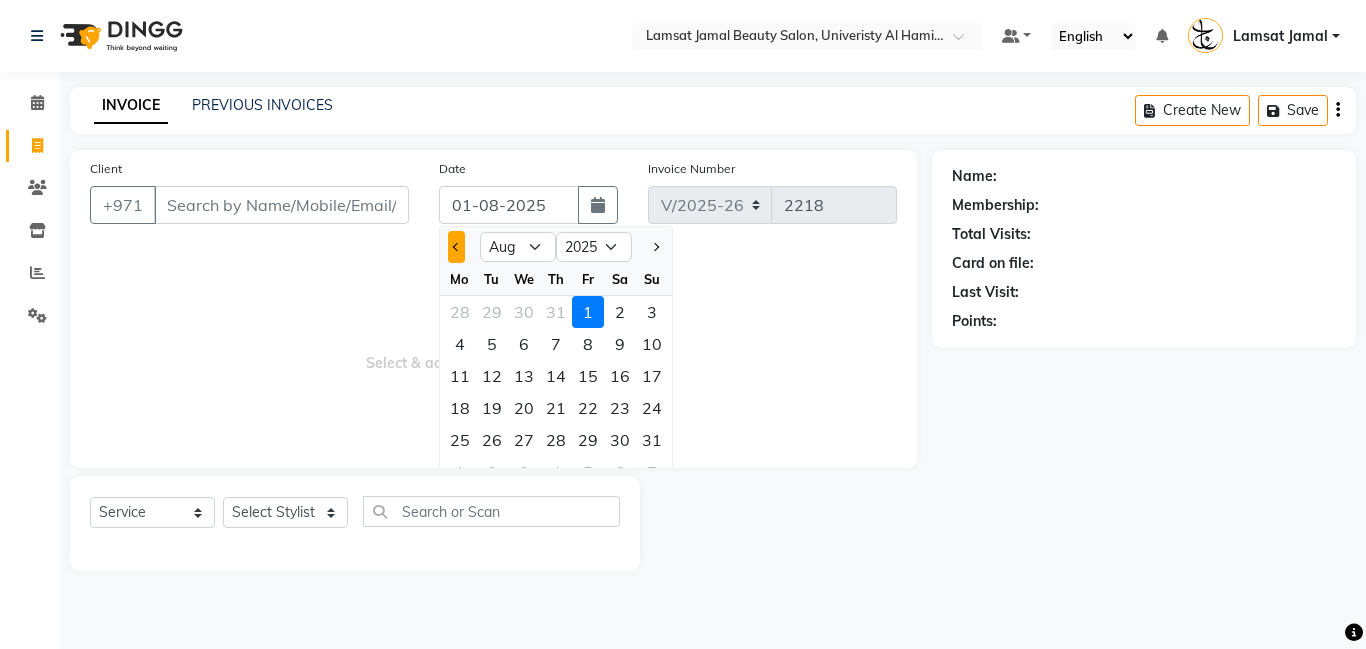 click 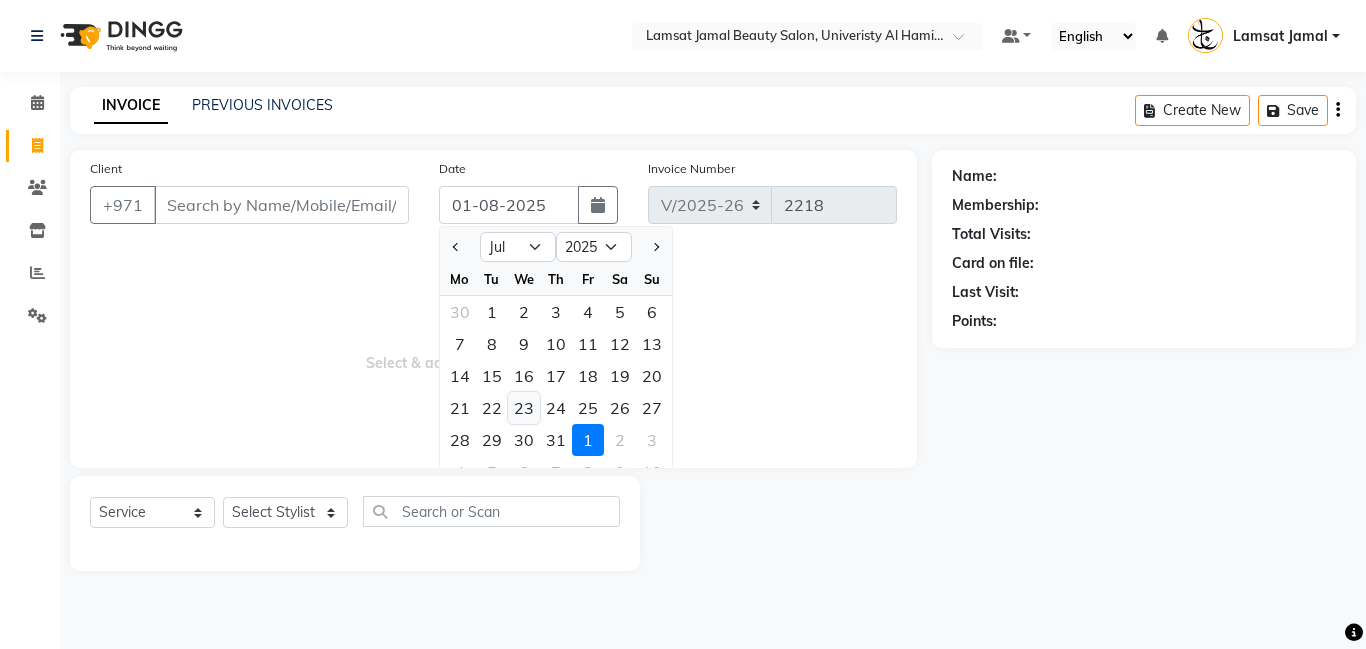 click on "23" 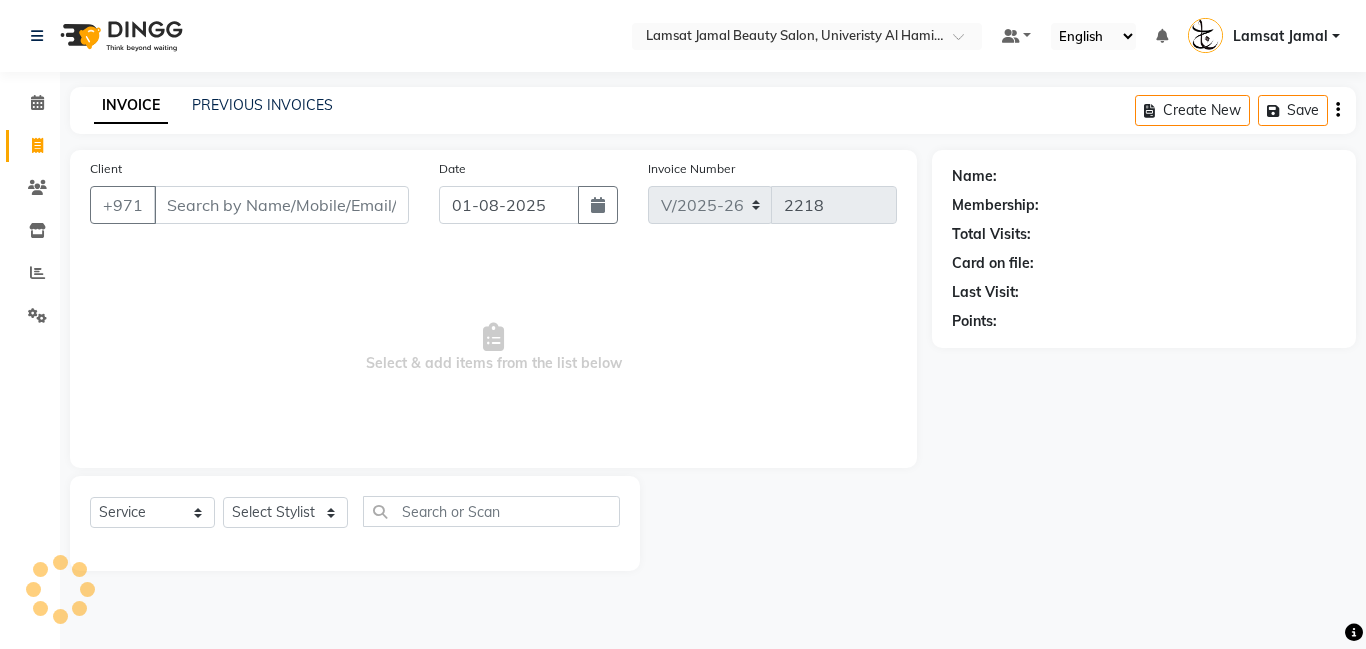 type on "23-07-2025" 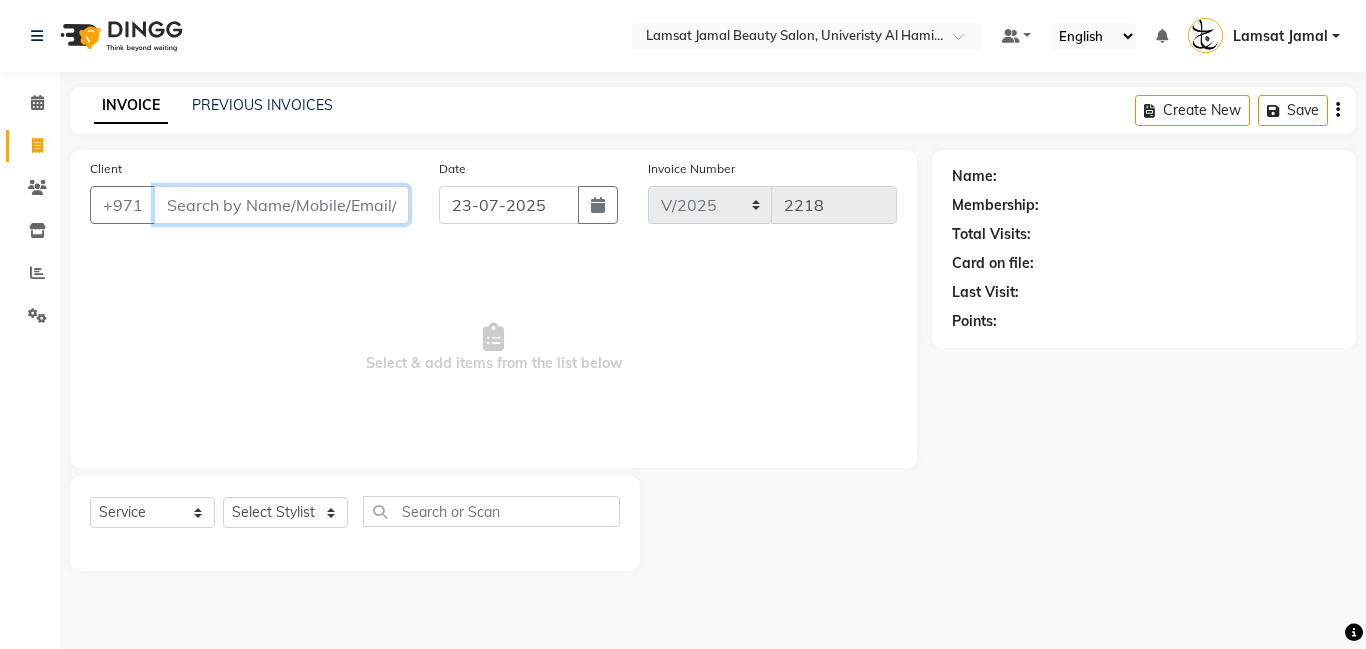 click on "Client" at bounding box center [281, 205] 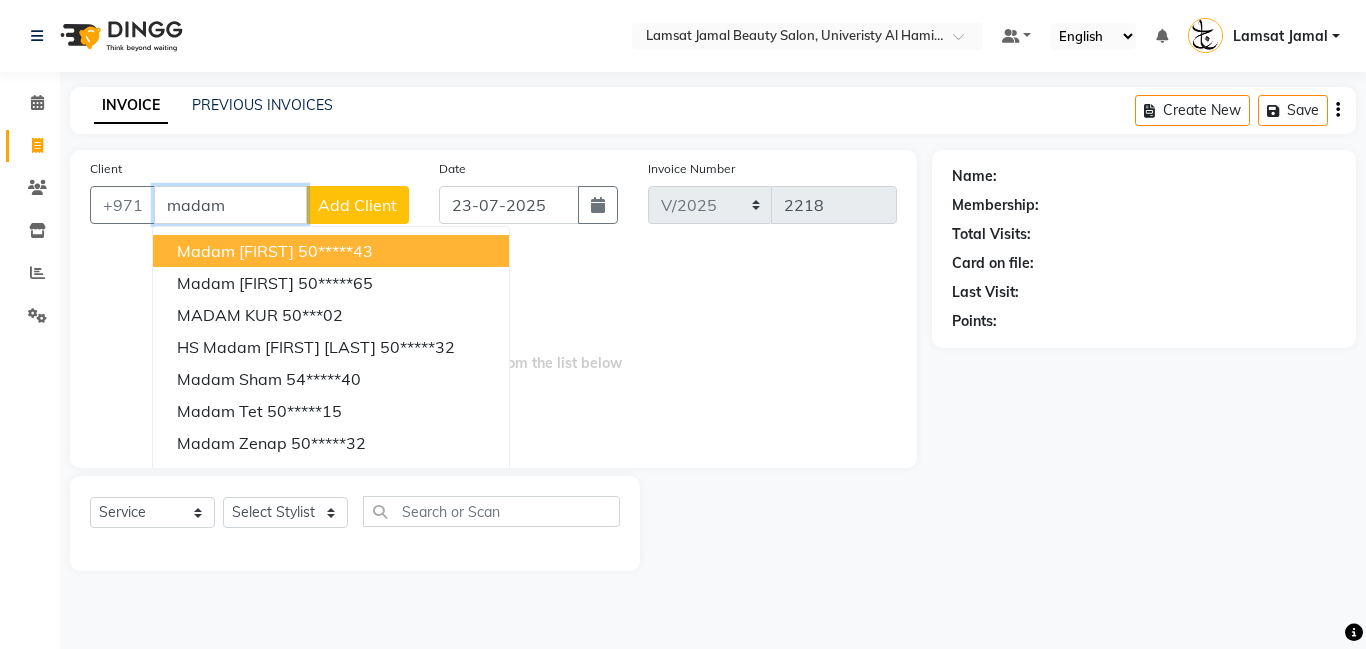 click on "Madam [FIRST]" at bounding box center [235, 251] 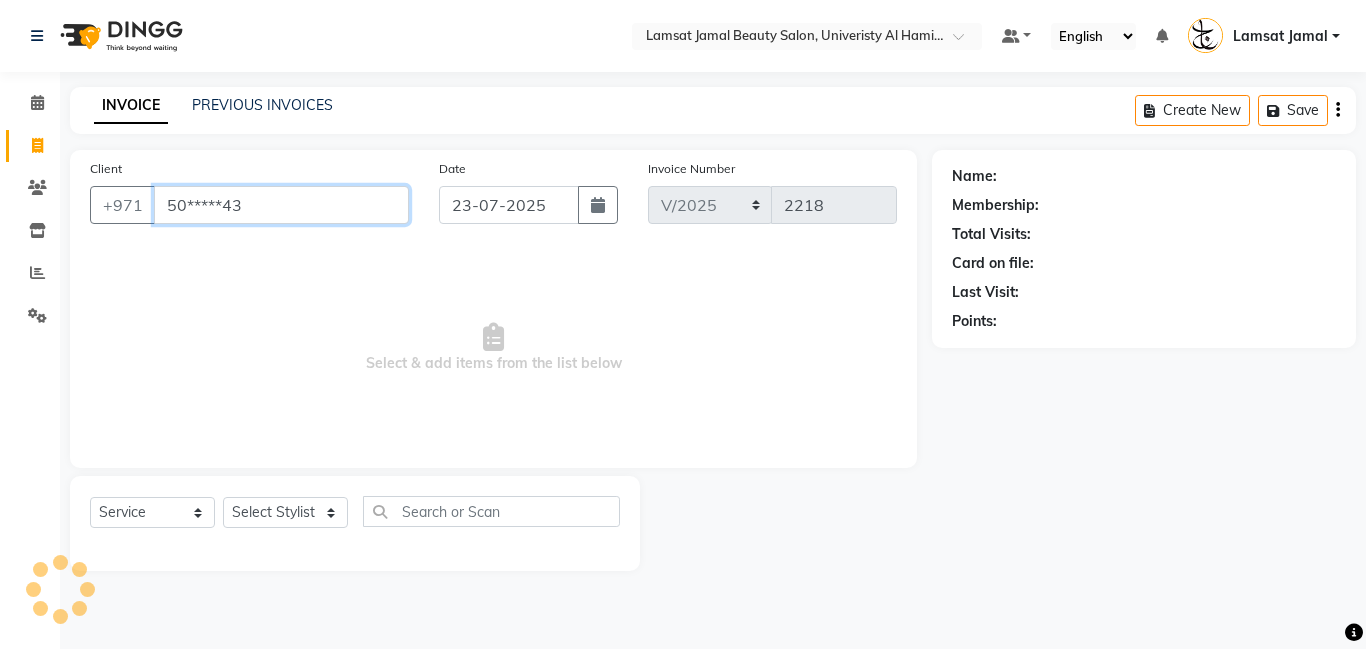 type on "50*****43" 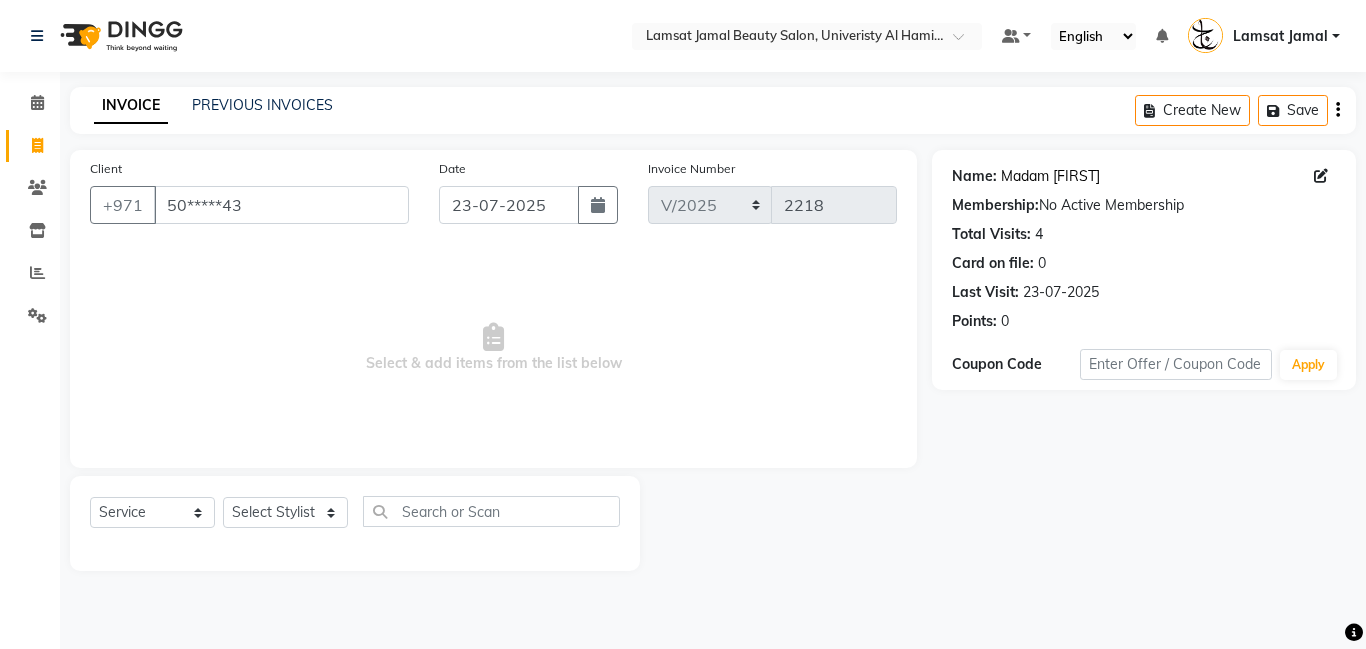 click on "Madam [FIRST]" 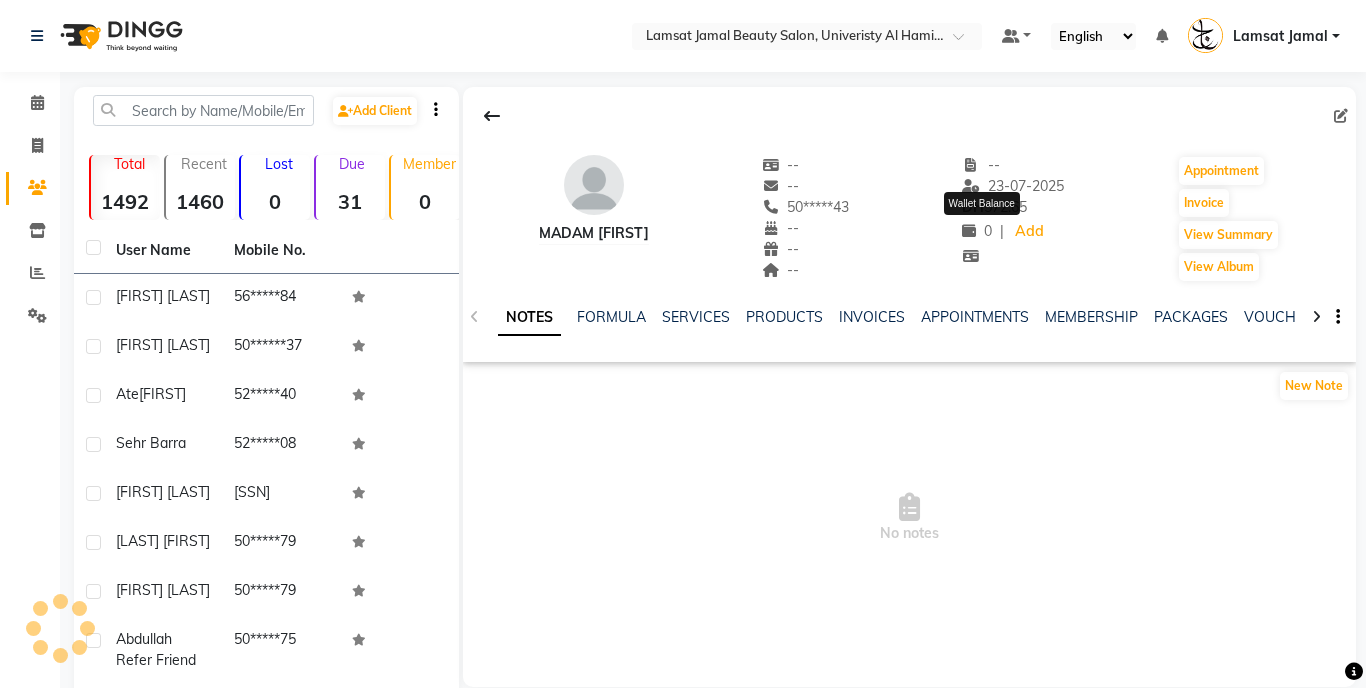 scroll, scrollTop: 0, scrollLeft: 0, axis: both 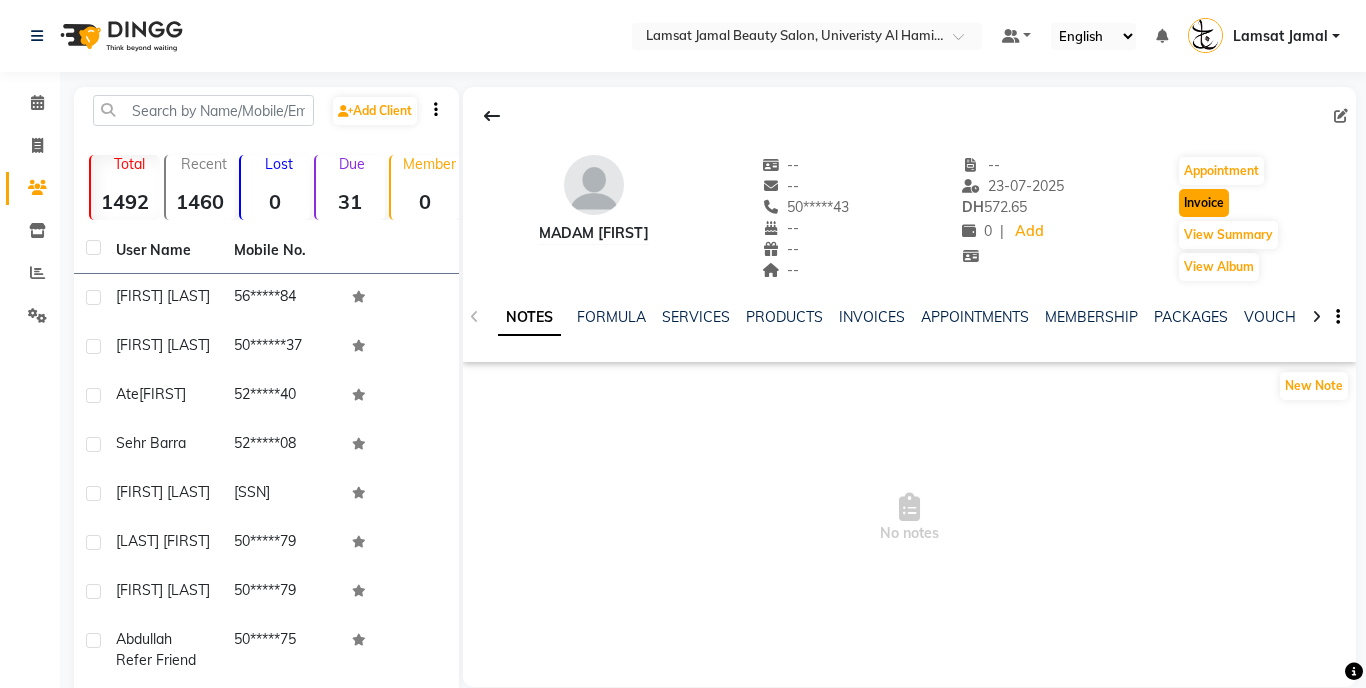 click on "Invoice" 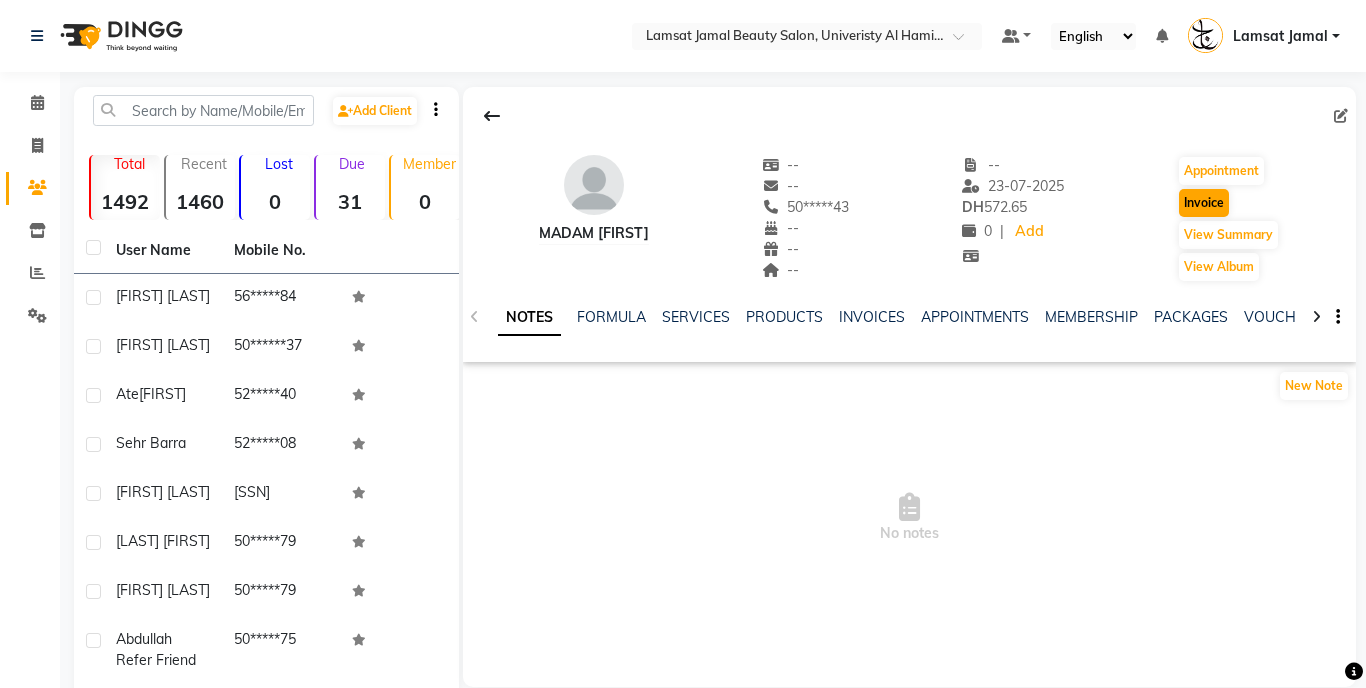 select on "service" 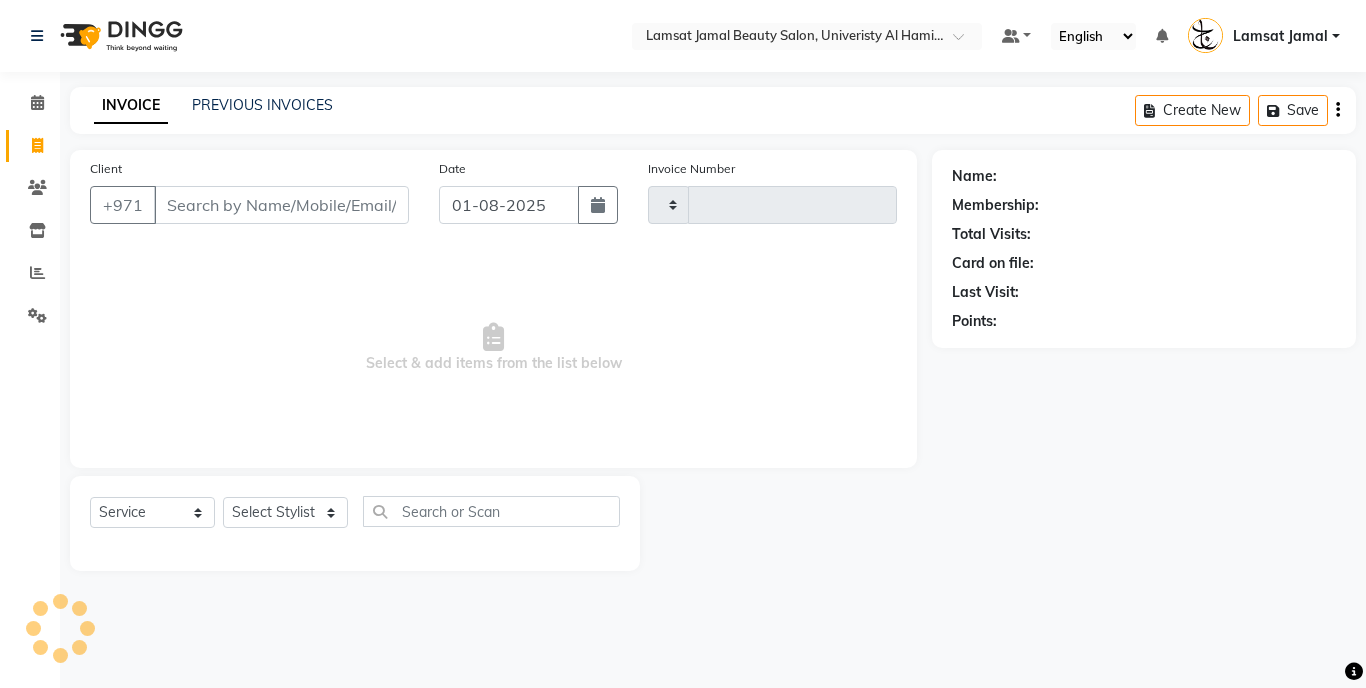 type on "2218" 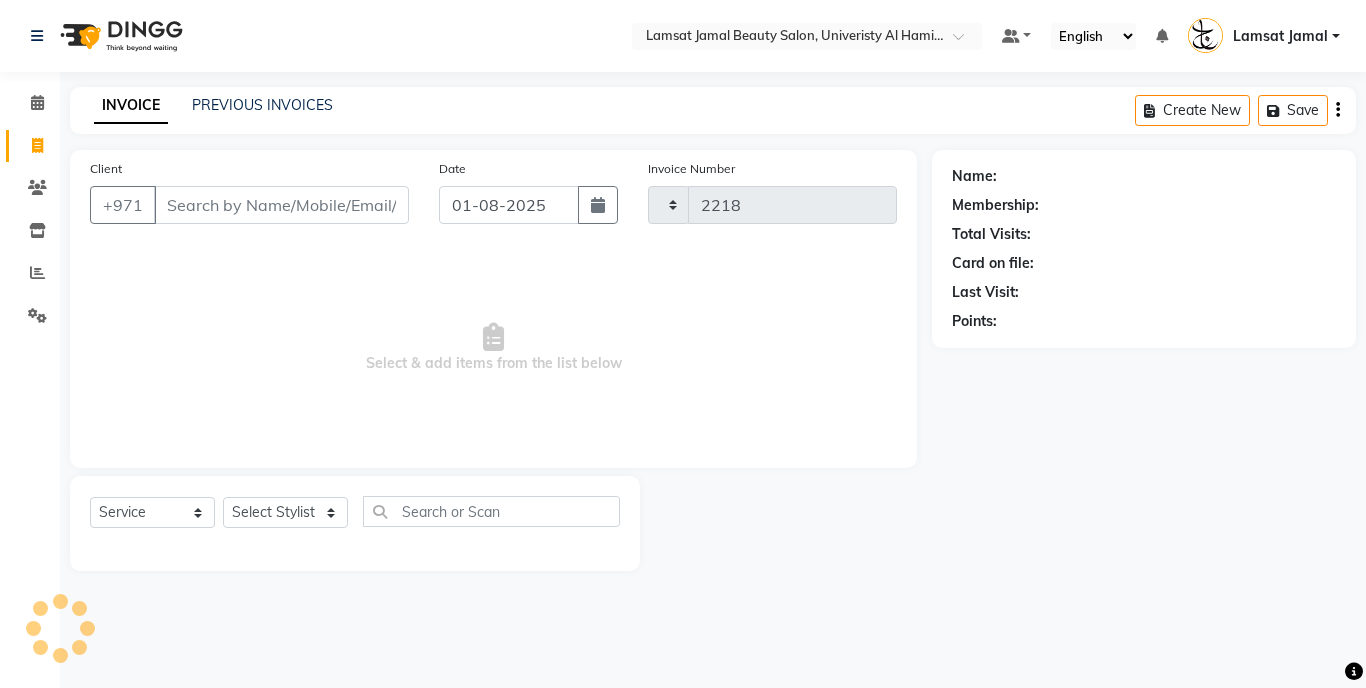 select on "8294" 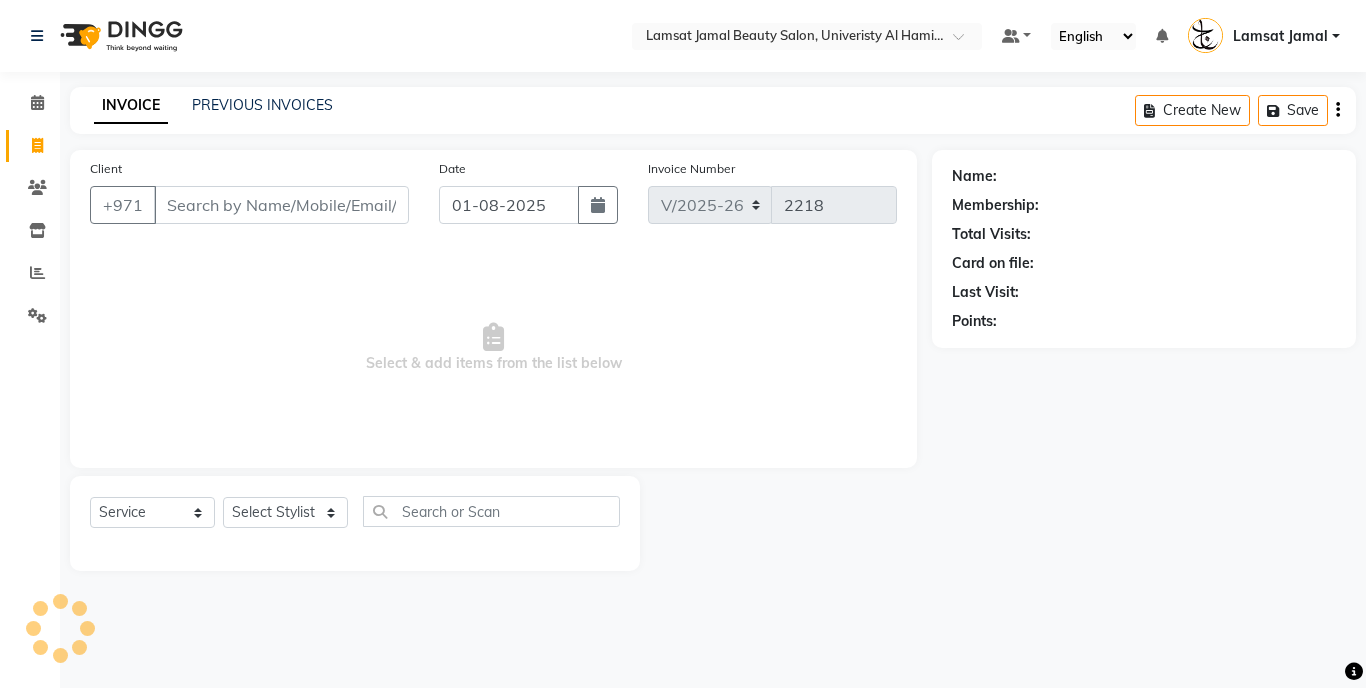 type on "50*****43" 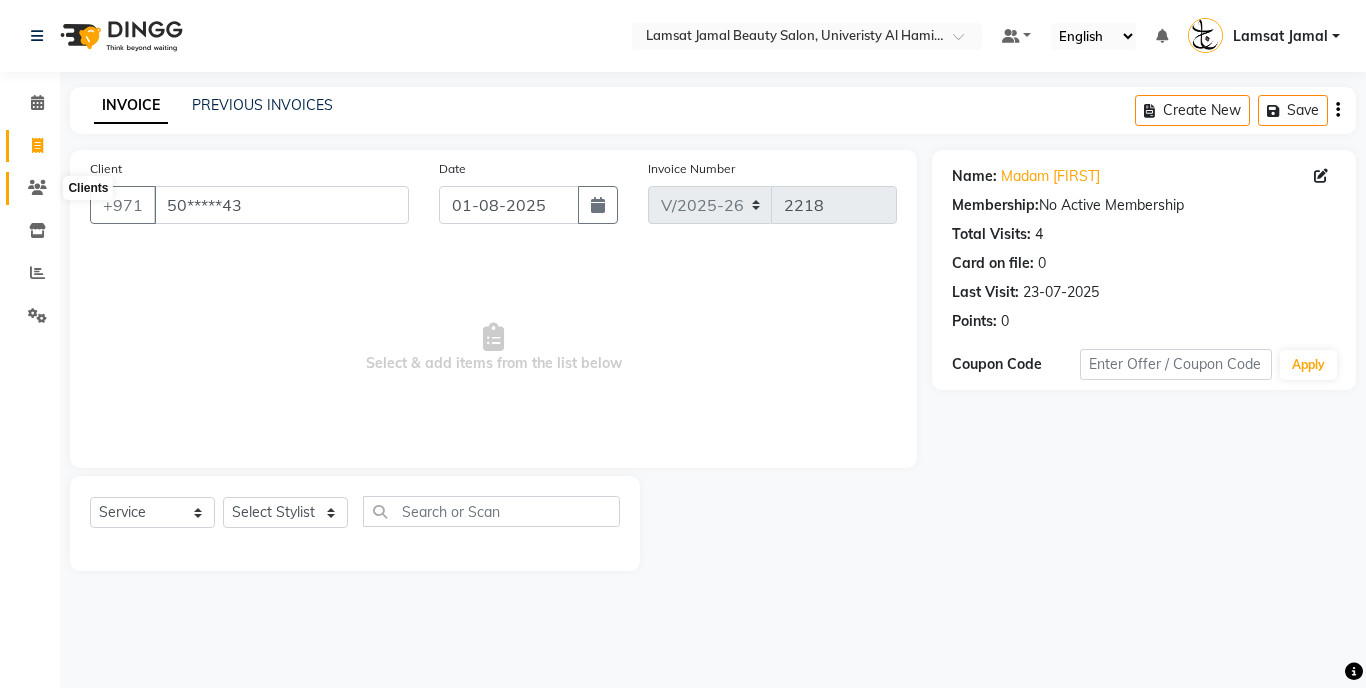 click 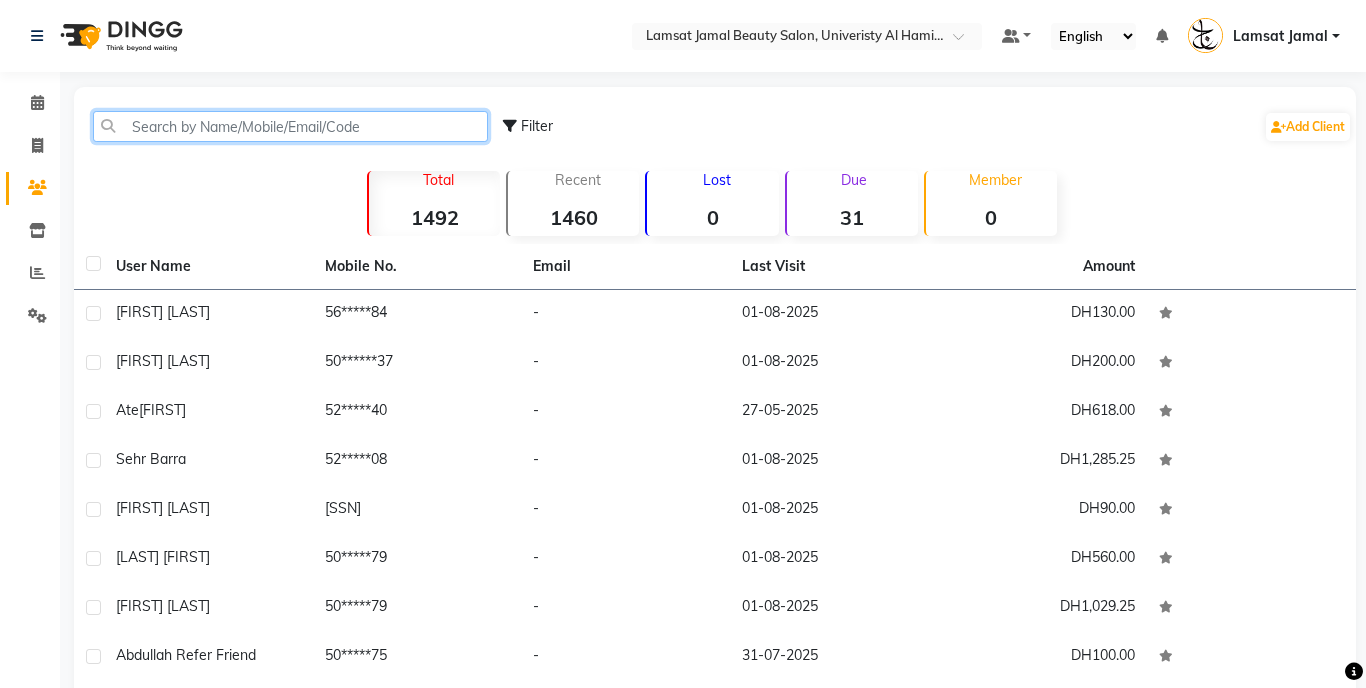 click 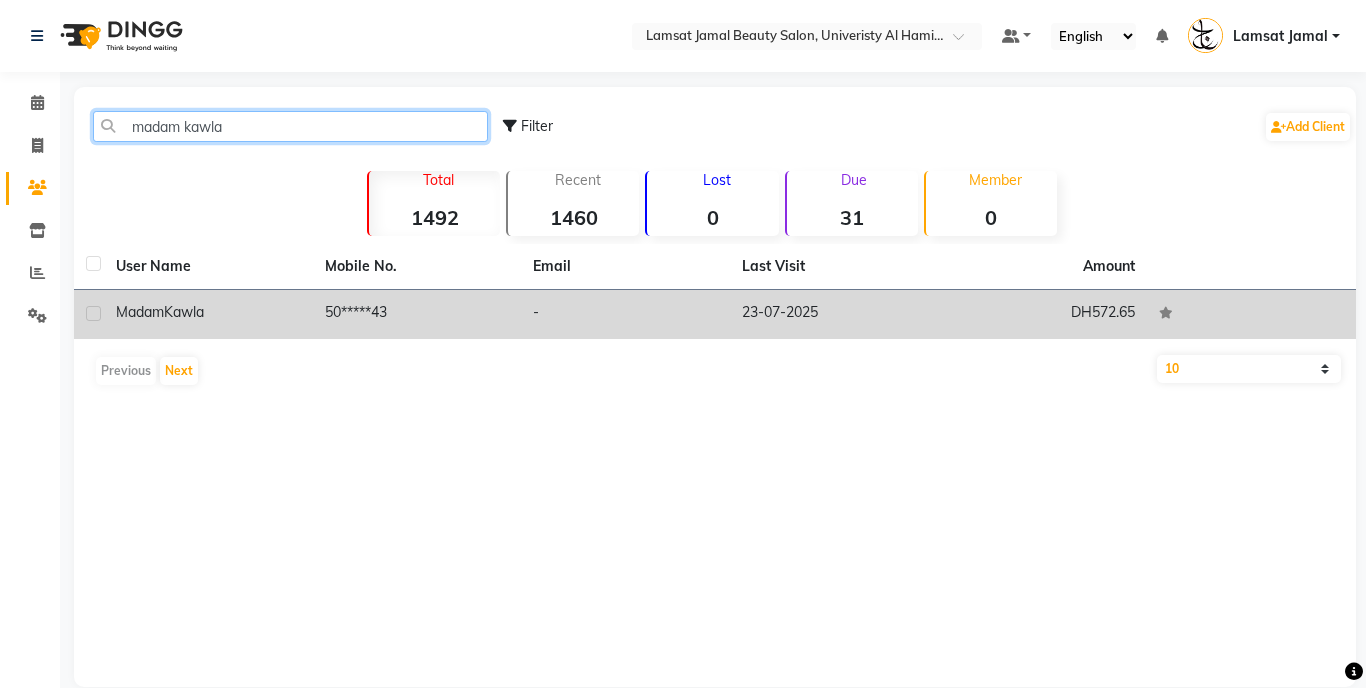 type on "madam kawla" 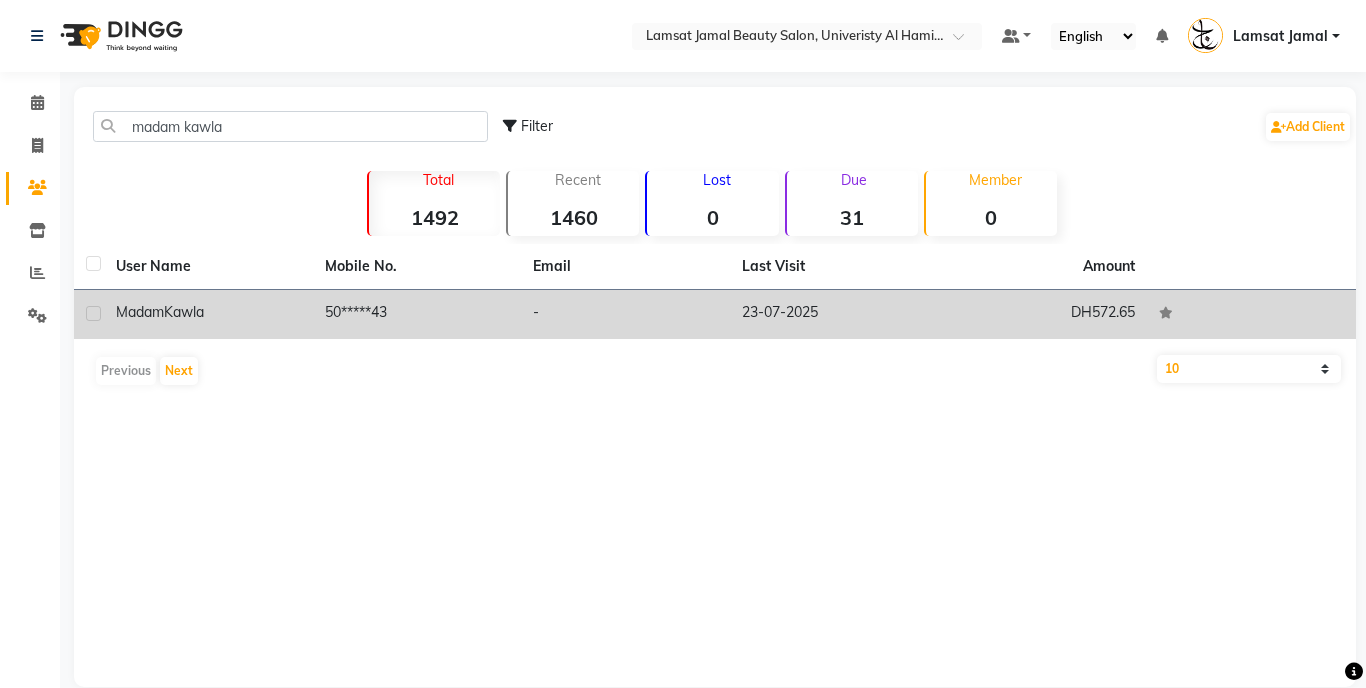 click on "Madam  Kawla" 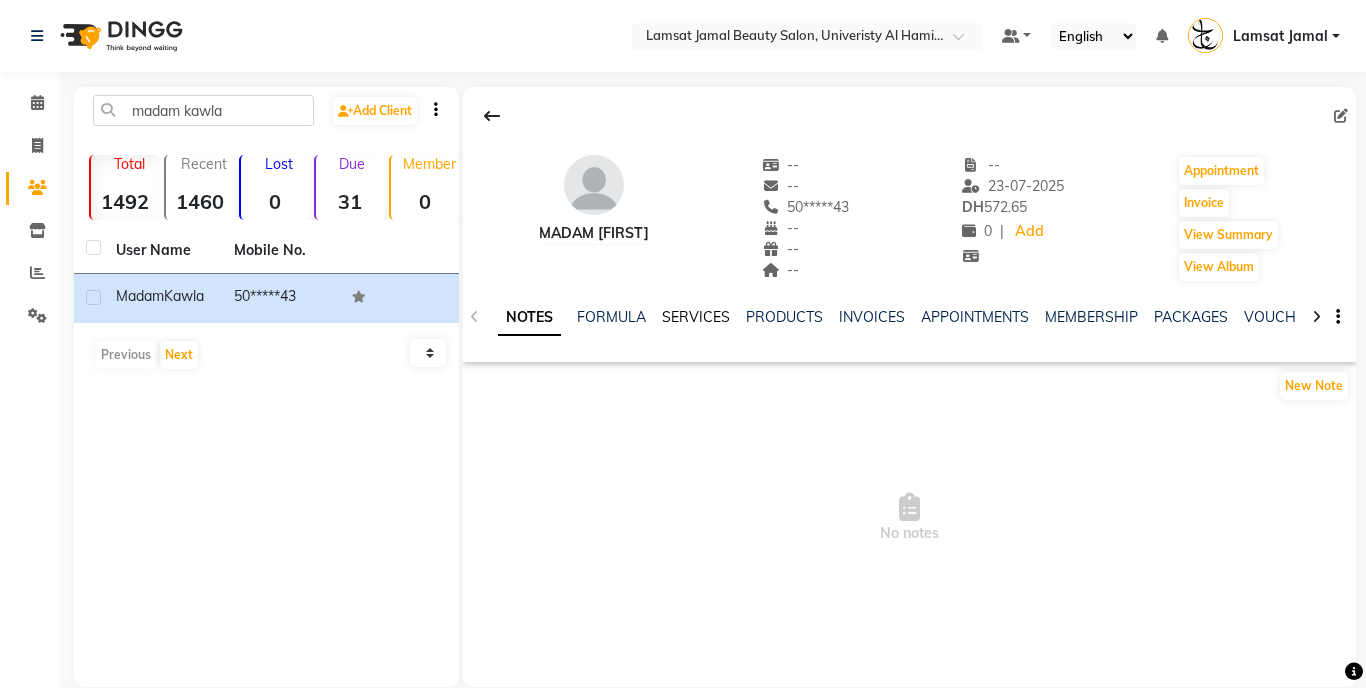 click on "SERVICES" 